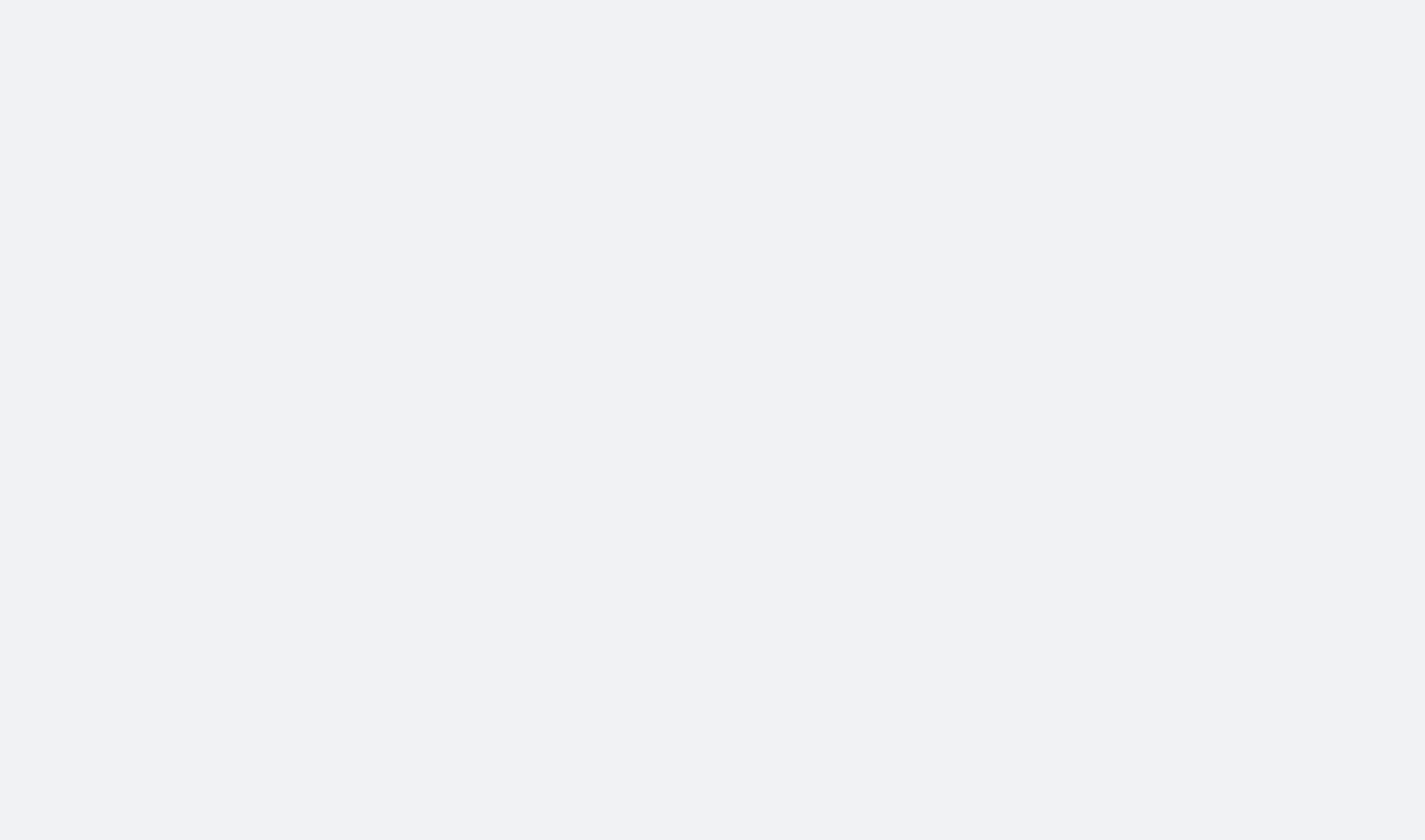 scroll, scrollTop: 0, scrollLeft: 0, axis: both 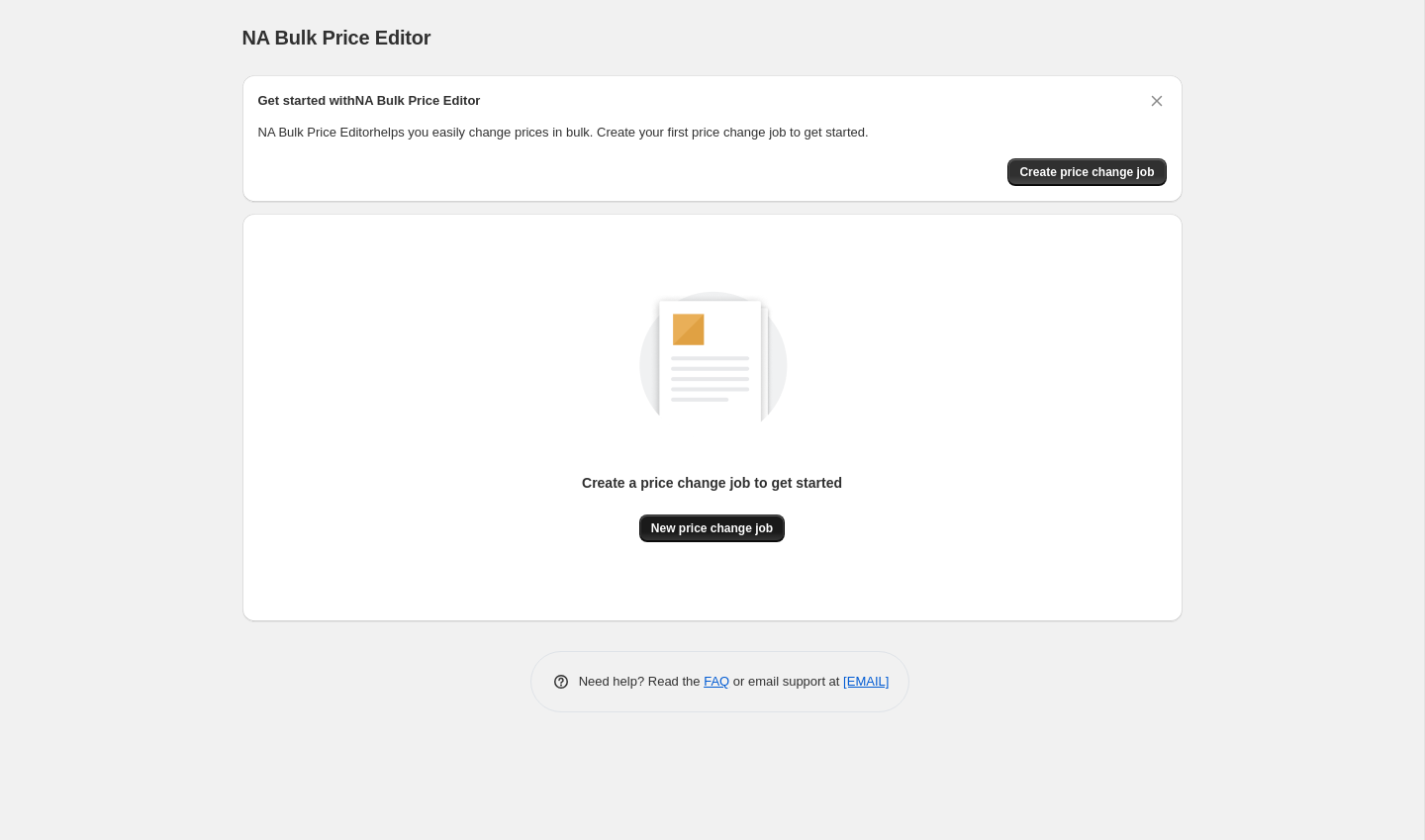 click on "New price change job" at bounding box center (712, 528) 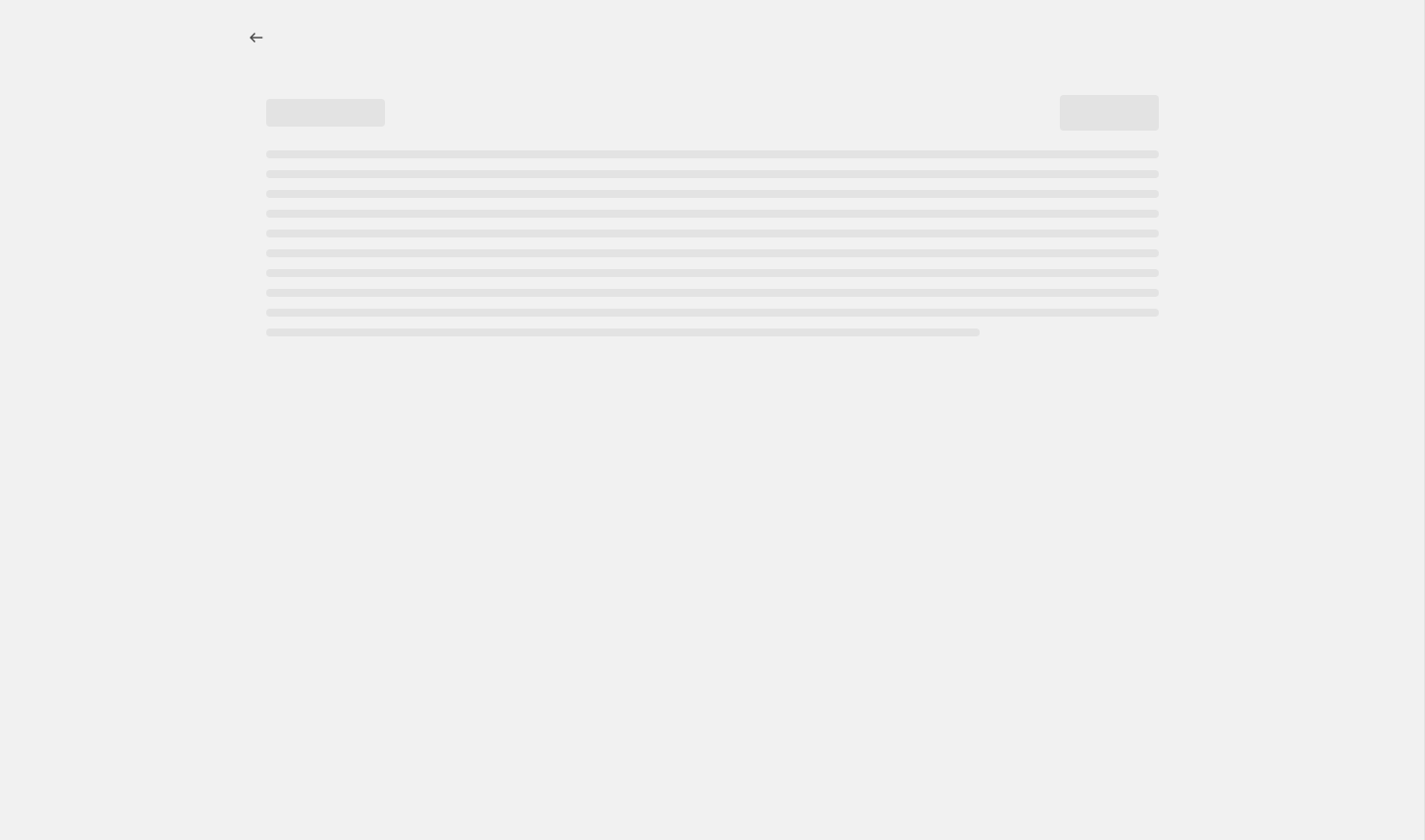 select on "percentage" 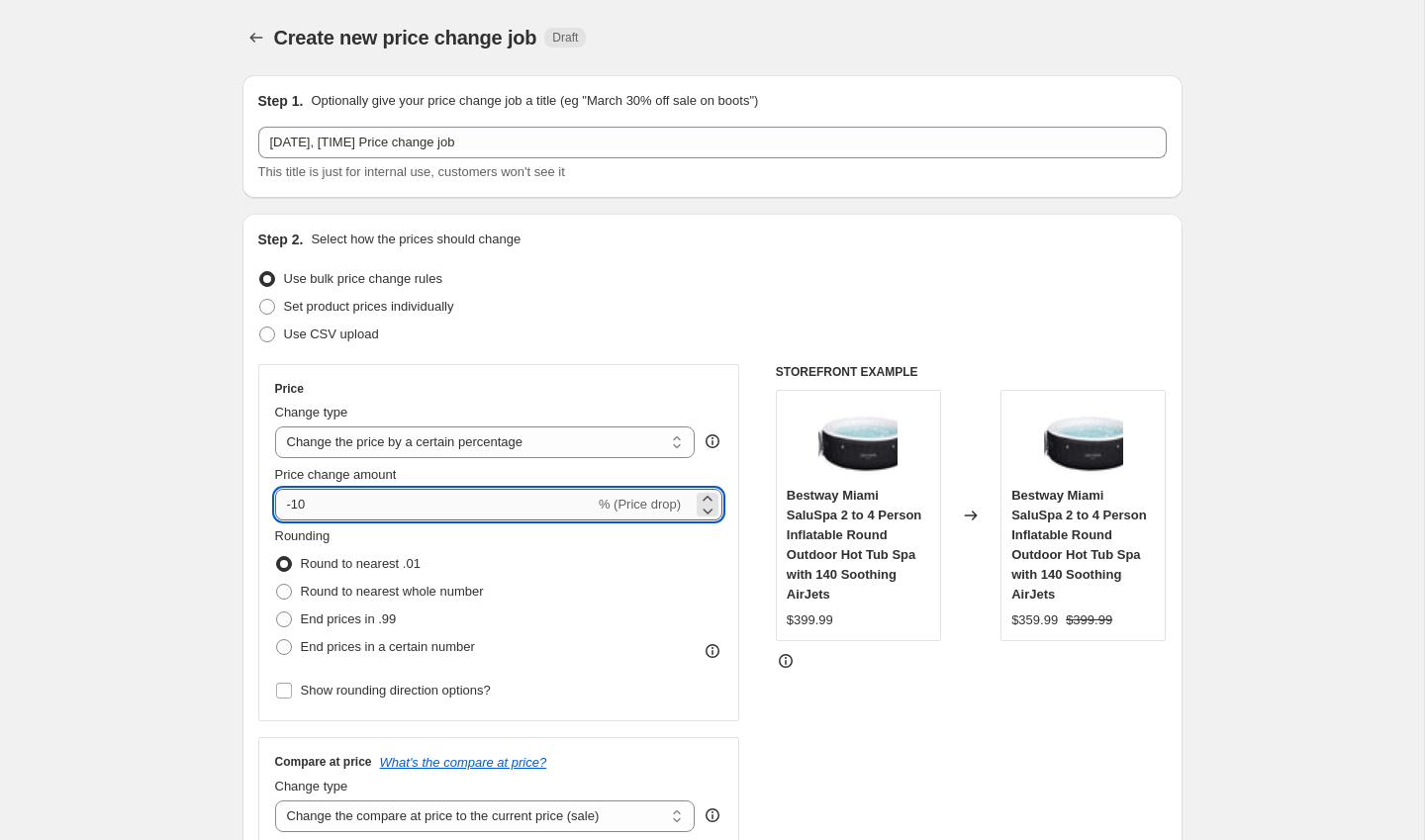 click on "-10" at bounding box center [434, 505] 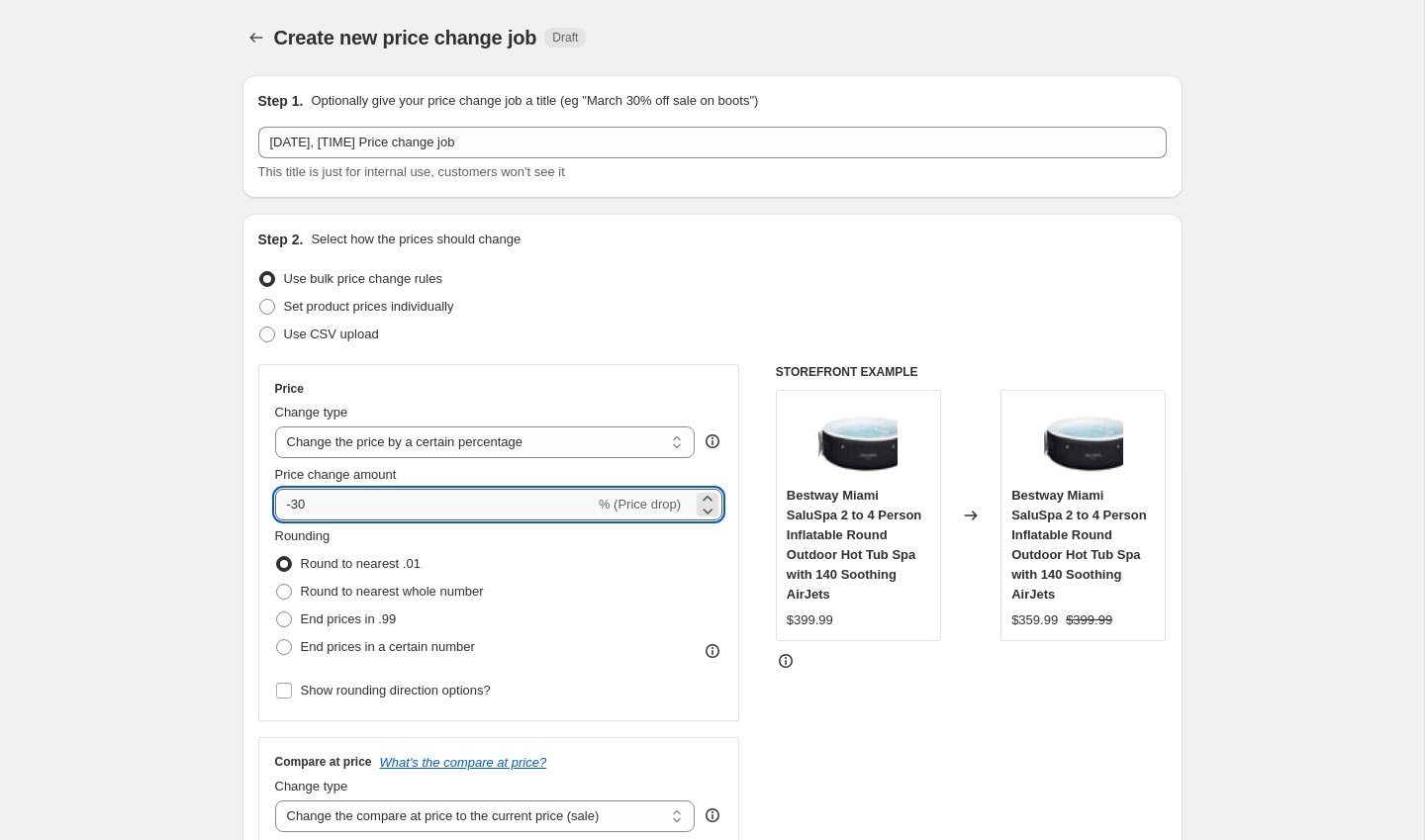 type on "-3" 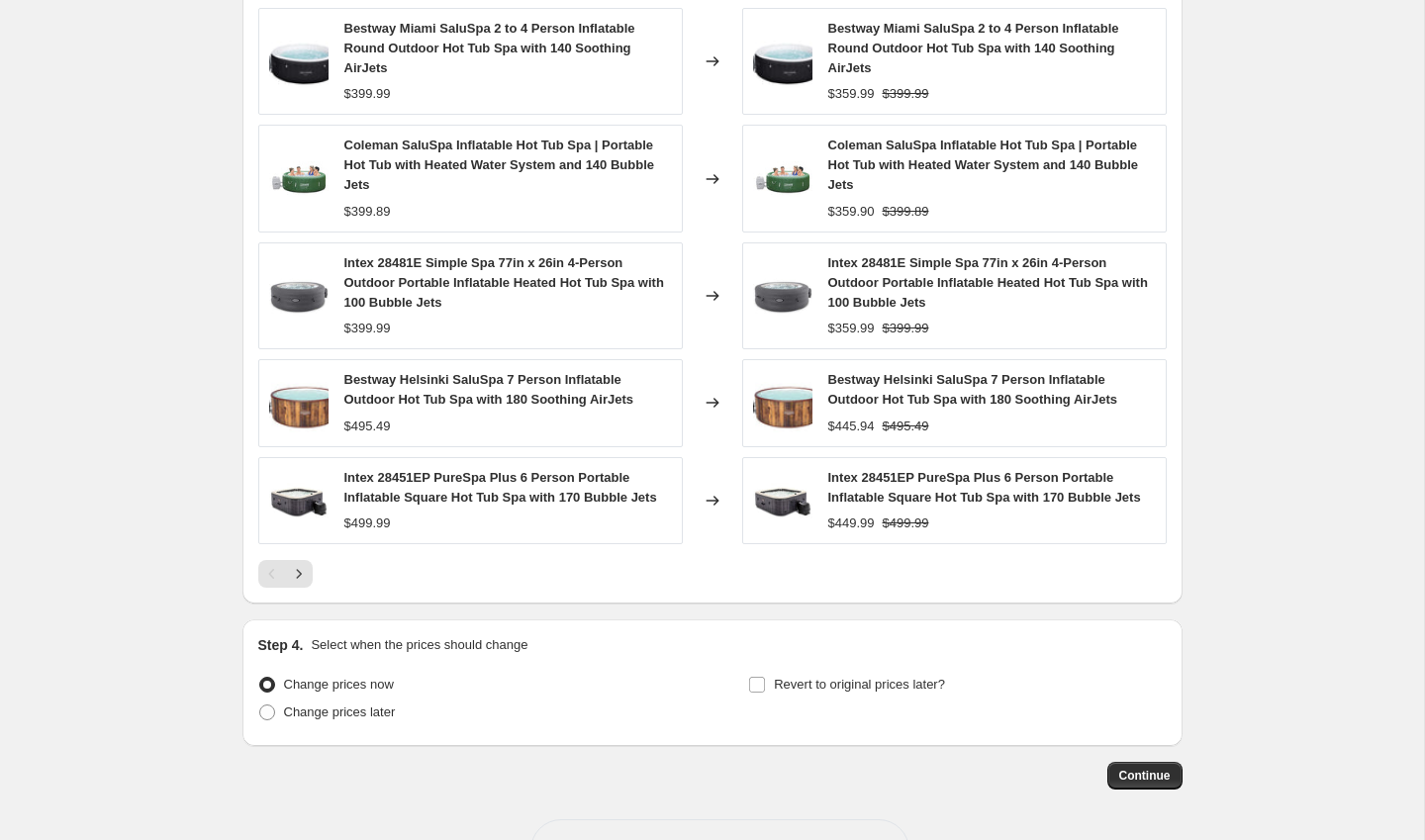 scroll, scrollTop: 1229, scrollLeft: 0, axis: vertical 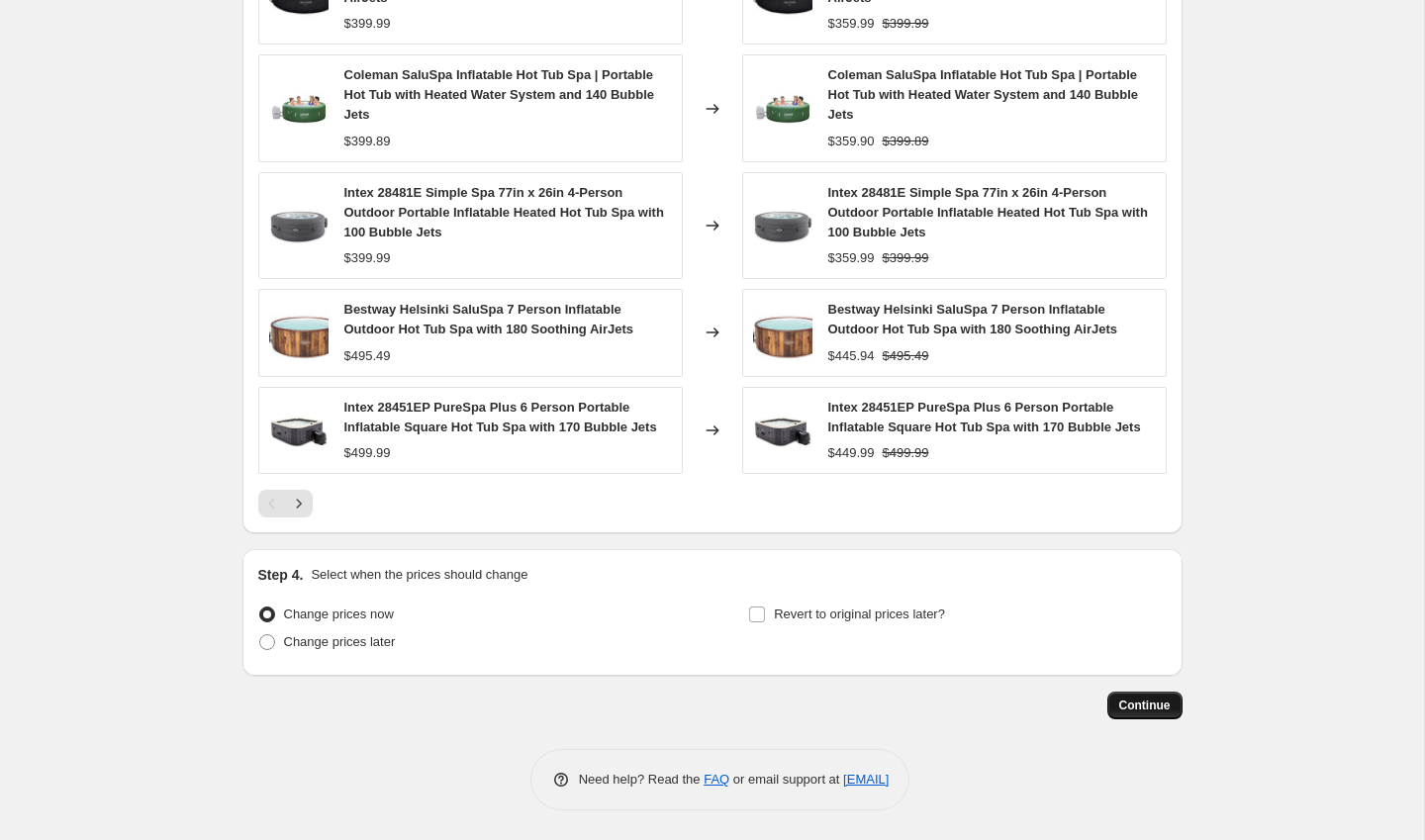 type on "-40" 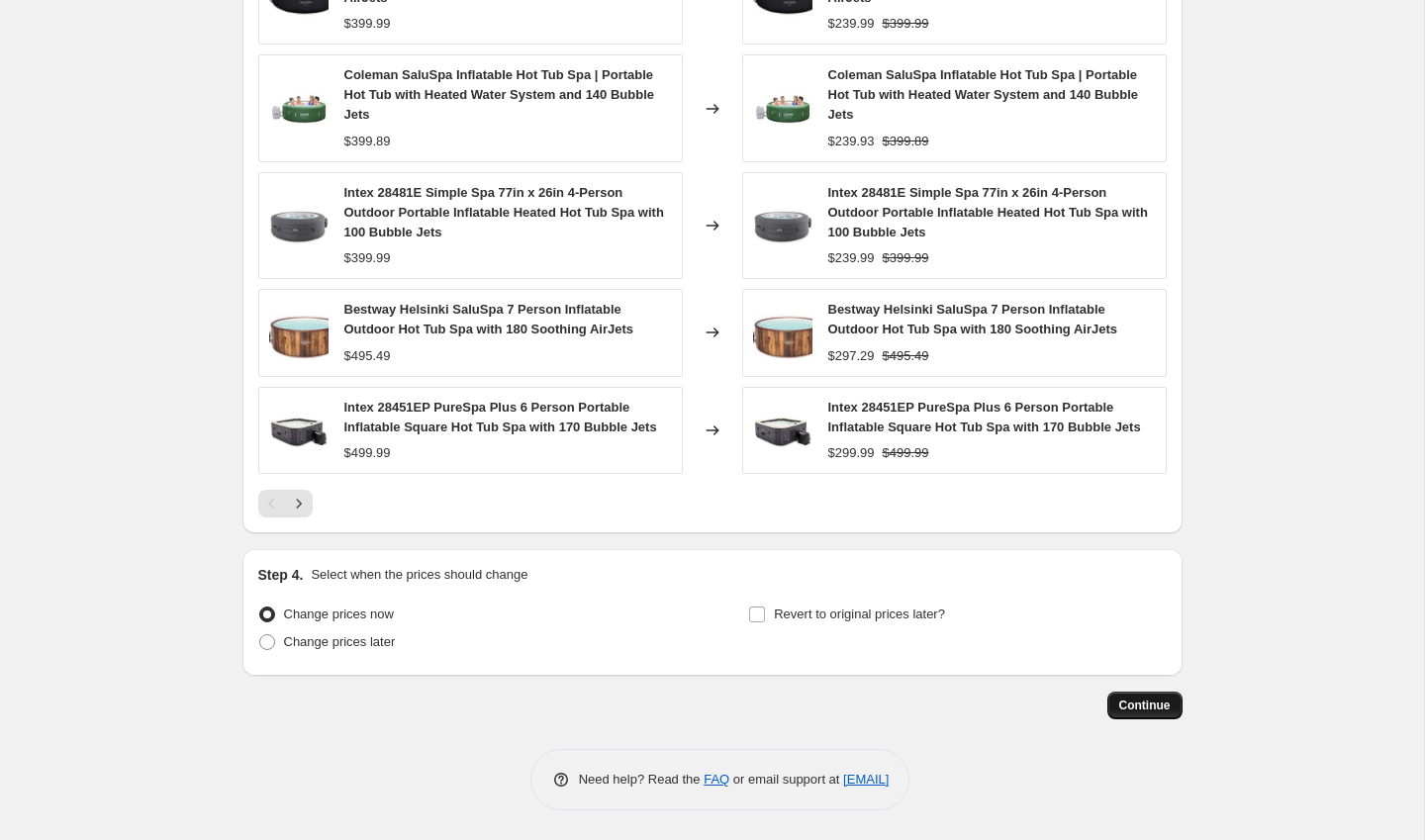 click on "Continue" at bounding box center [1145, 705] 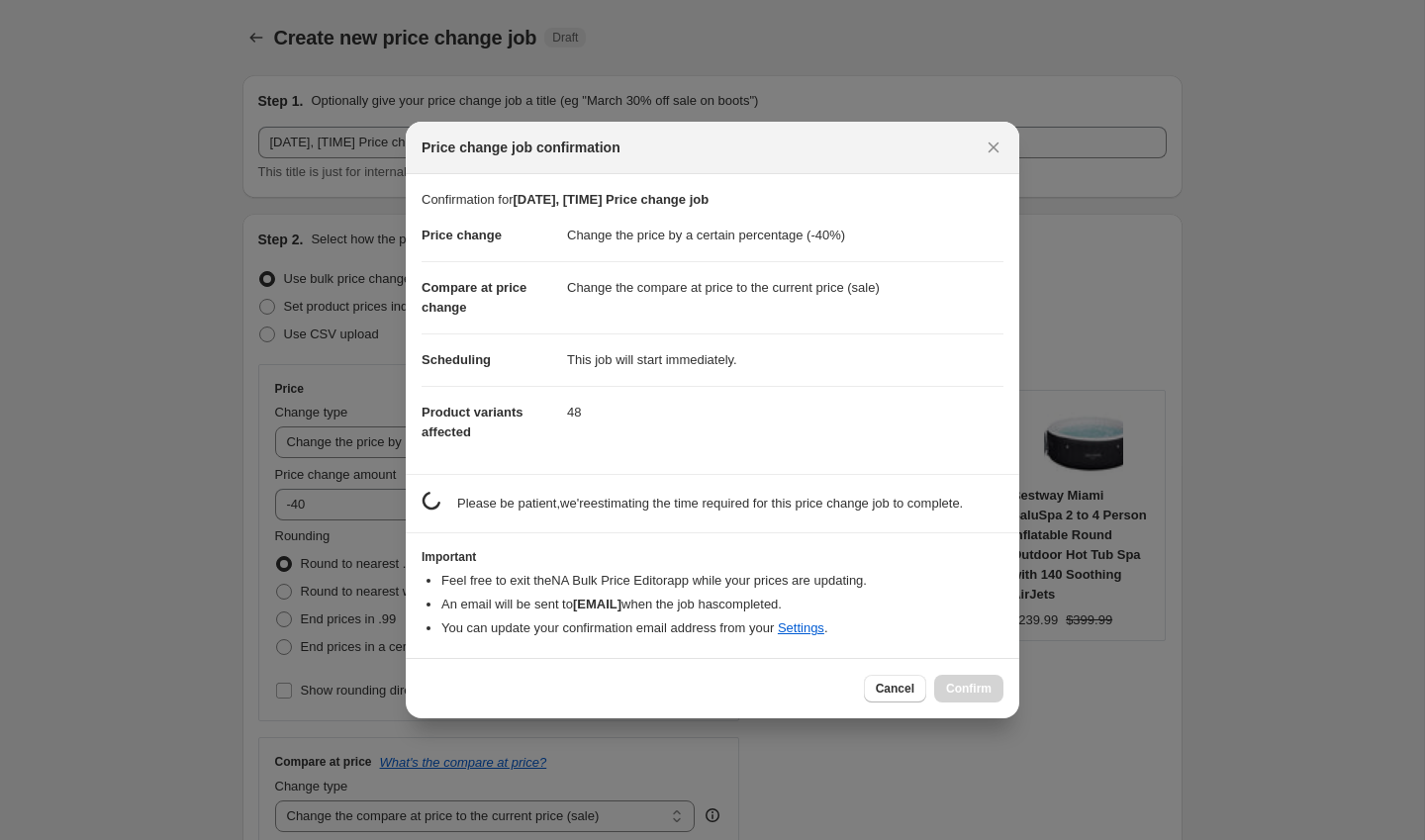 scroll, scrollTop: 1229, scrollLeft: 0, axis: vertical 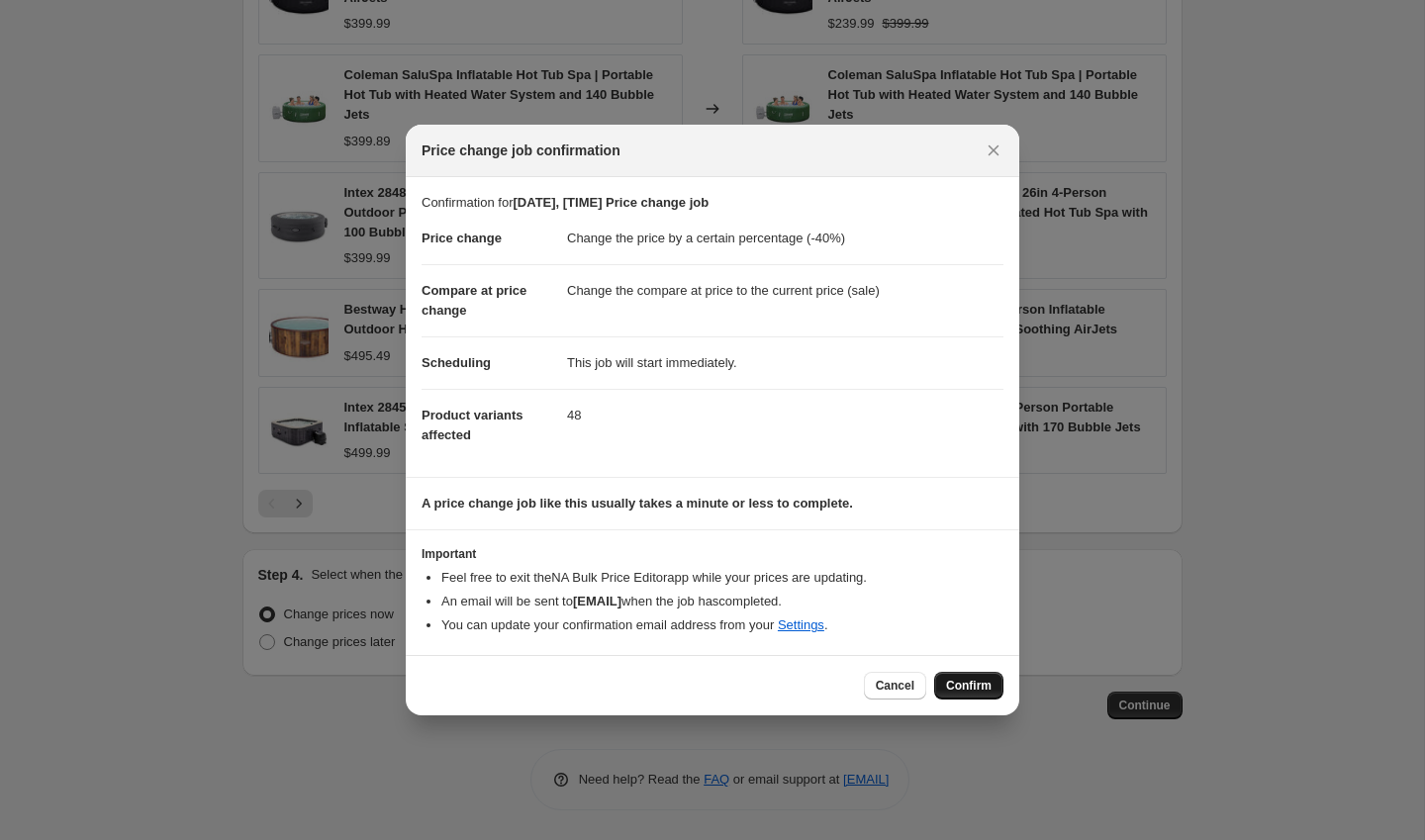 click on "Confirm" at bounding box center (969, 686) 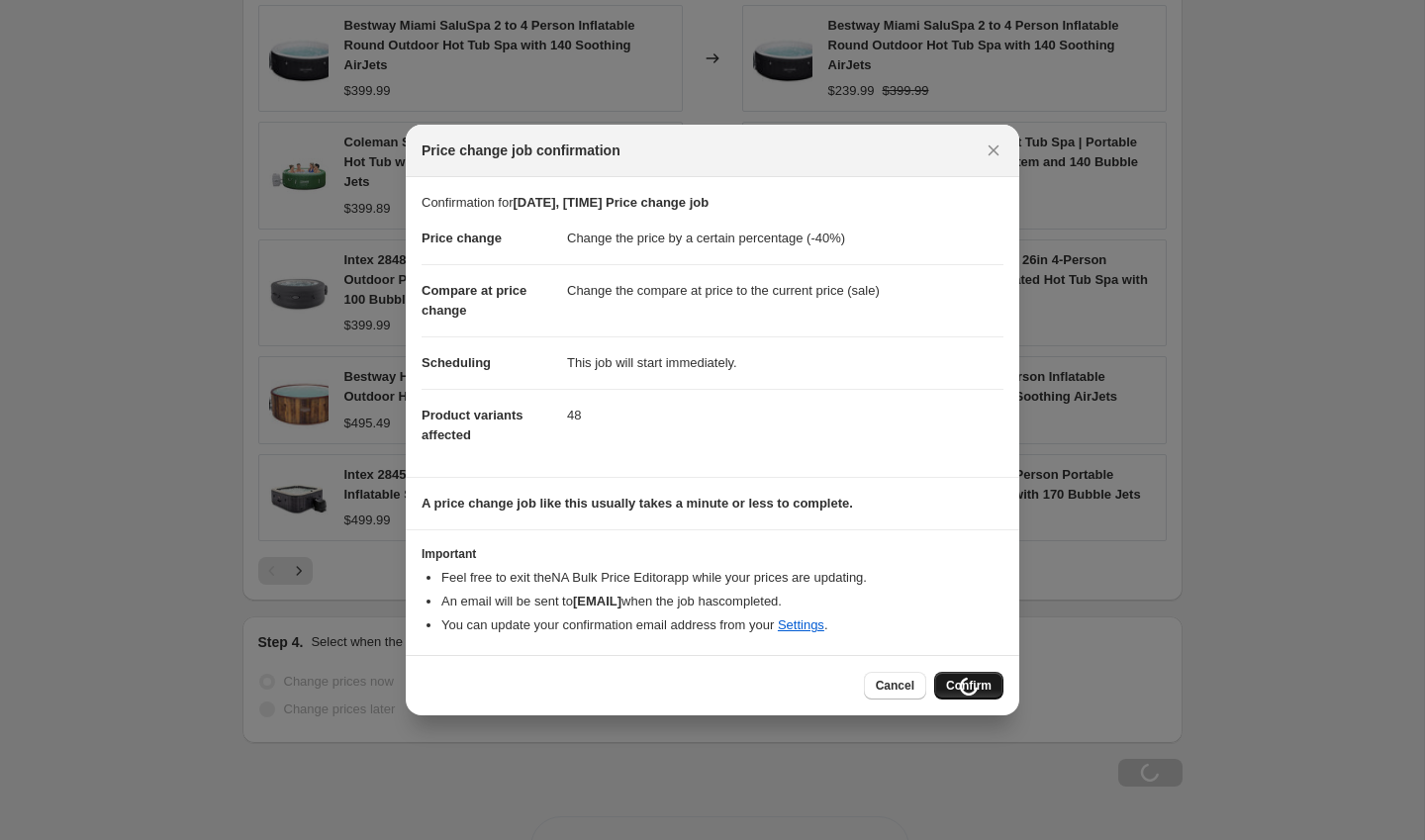scroll, scrollTop: 1296, scrollLeft: 0, axis: vertical 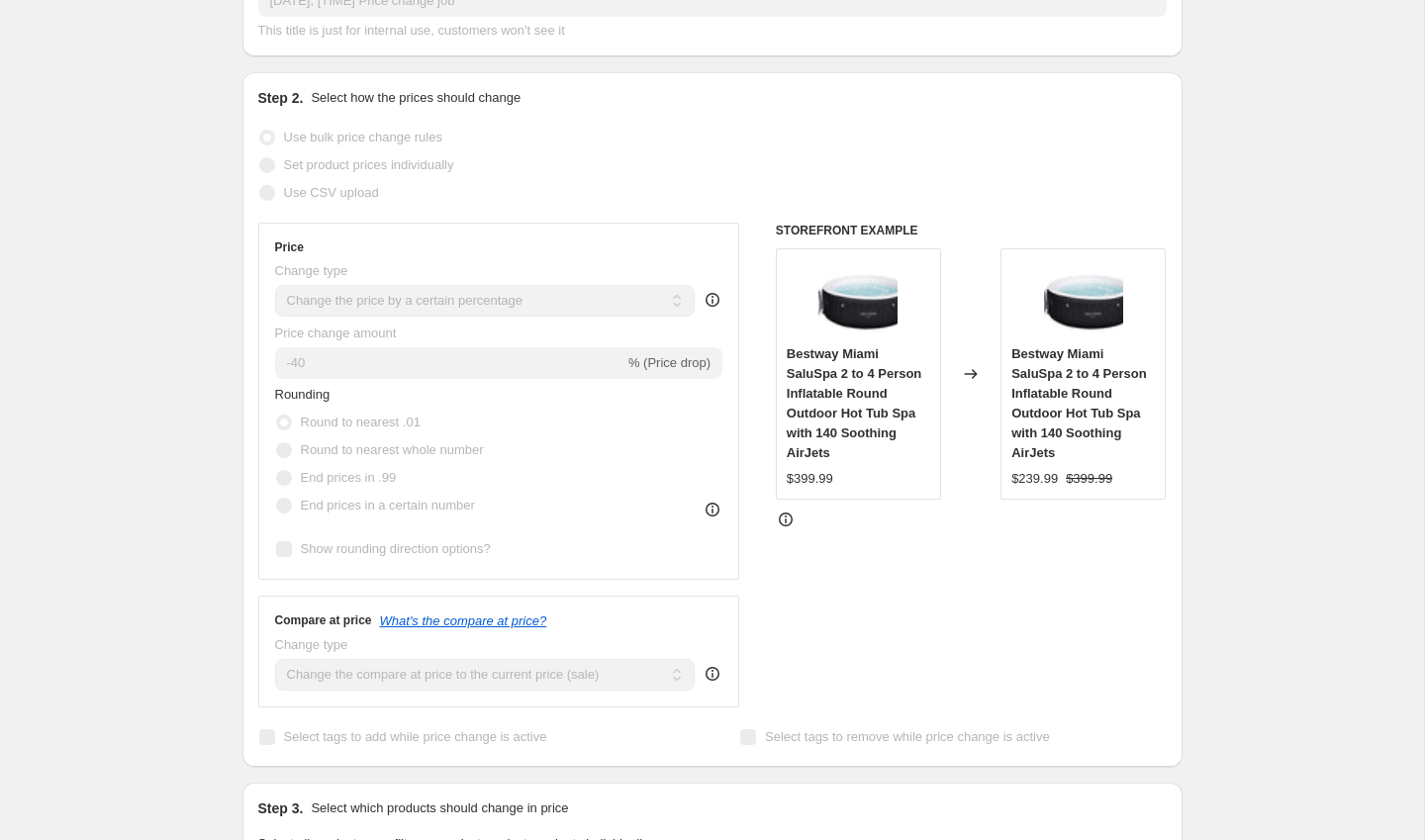 select on "percentage" 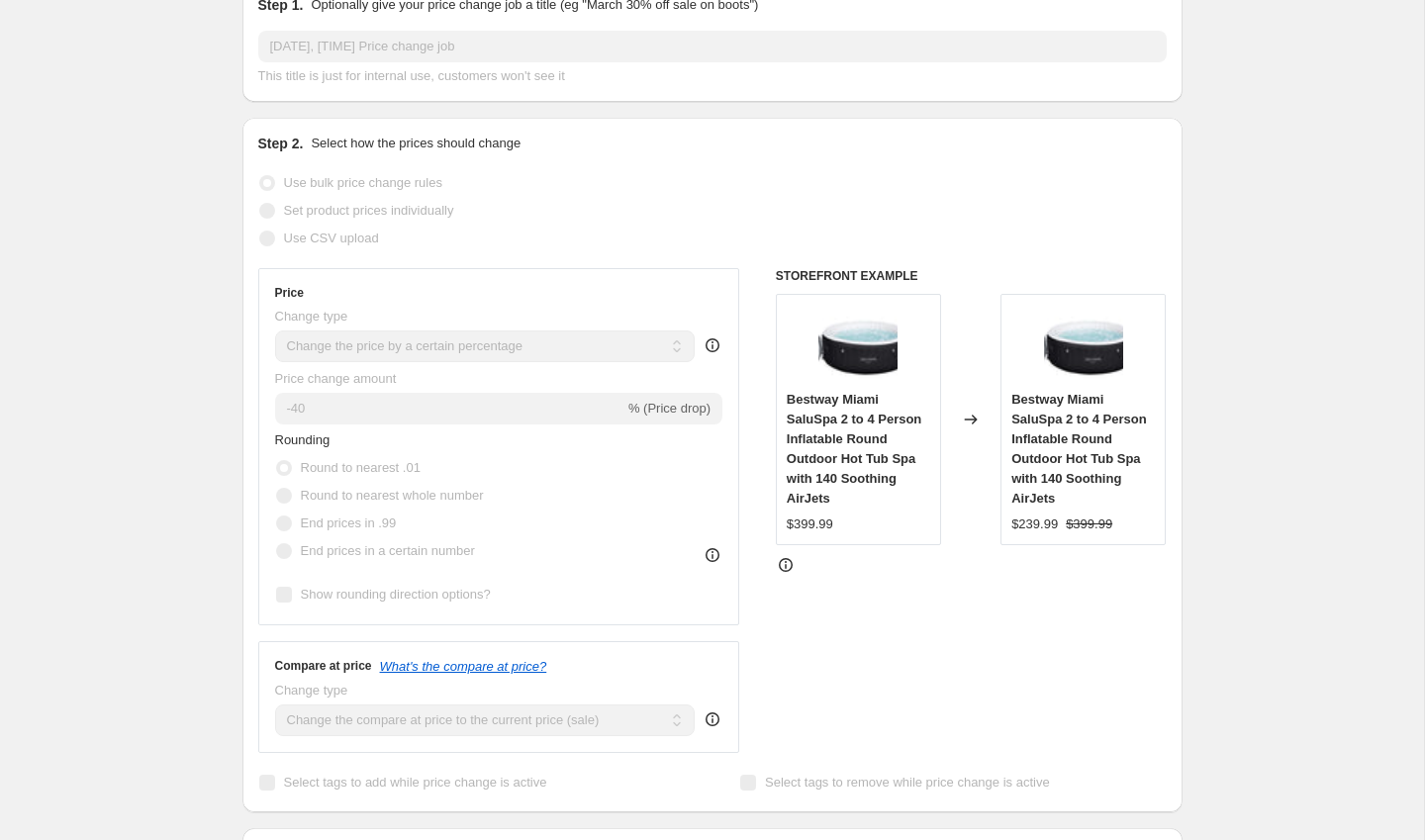 scroll, scrollTop: 0, scrollLeft: 0, axis: both 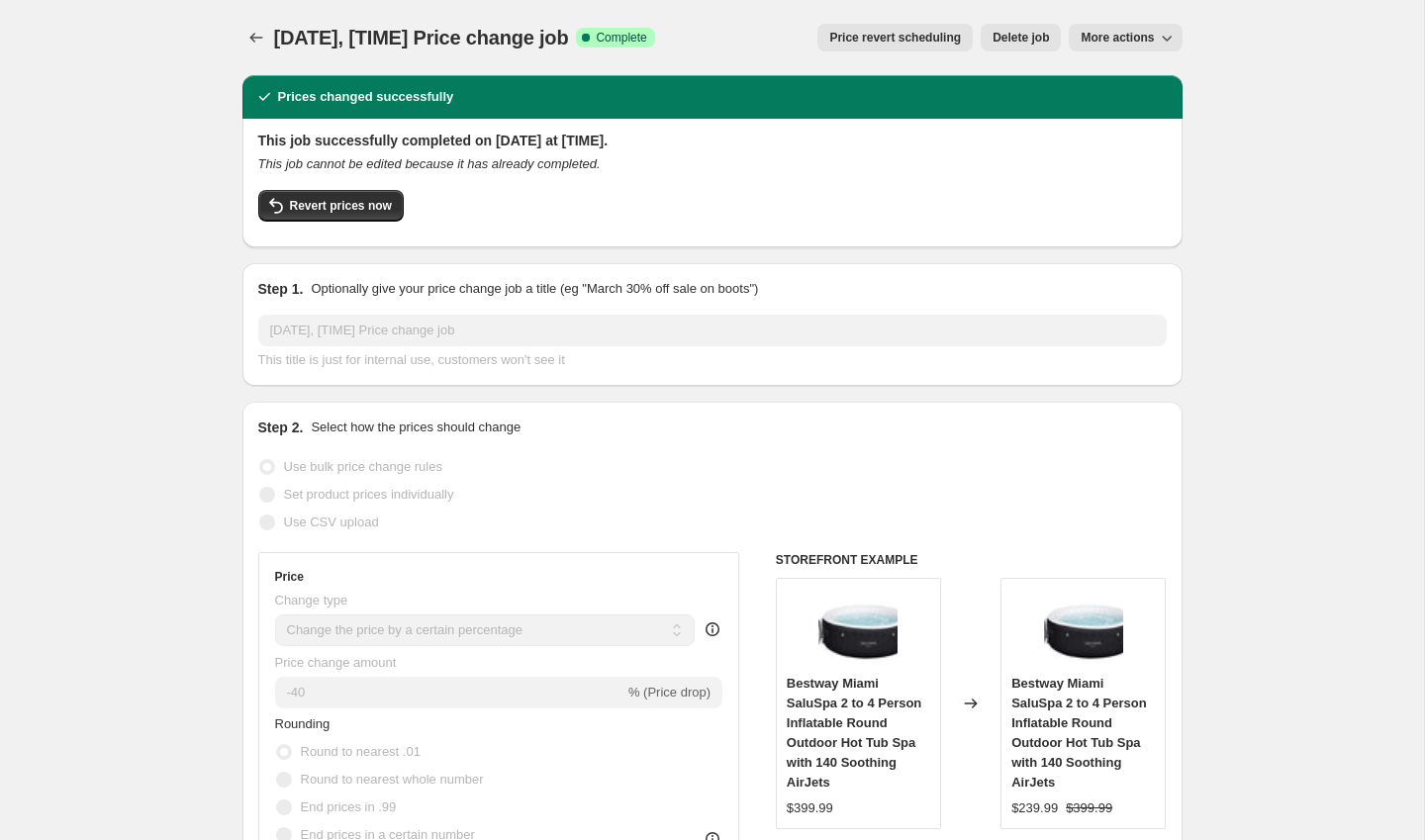 click 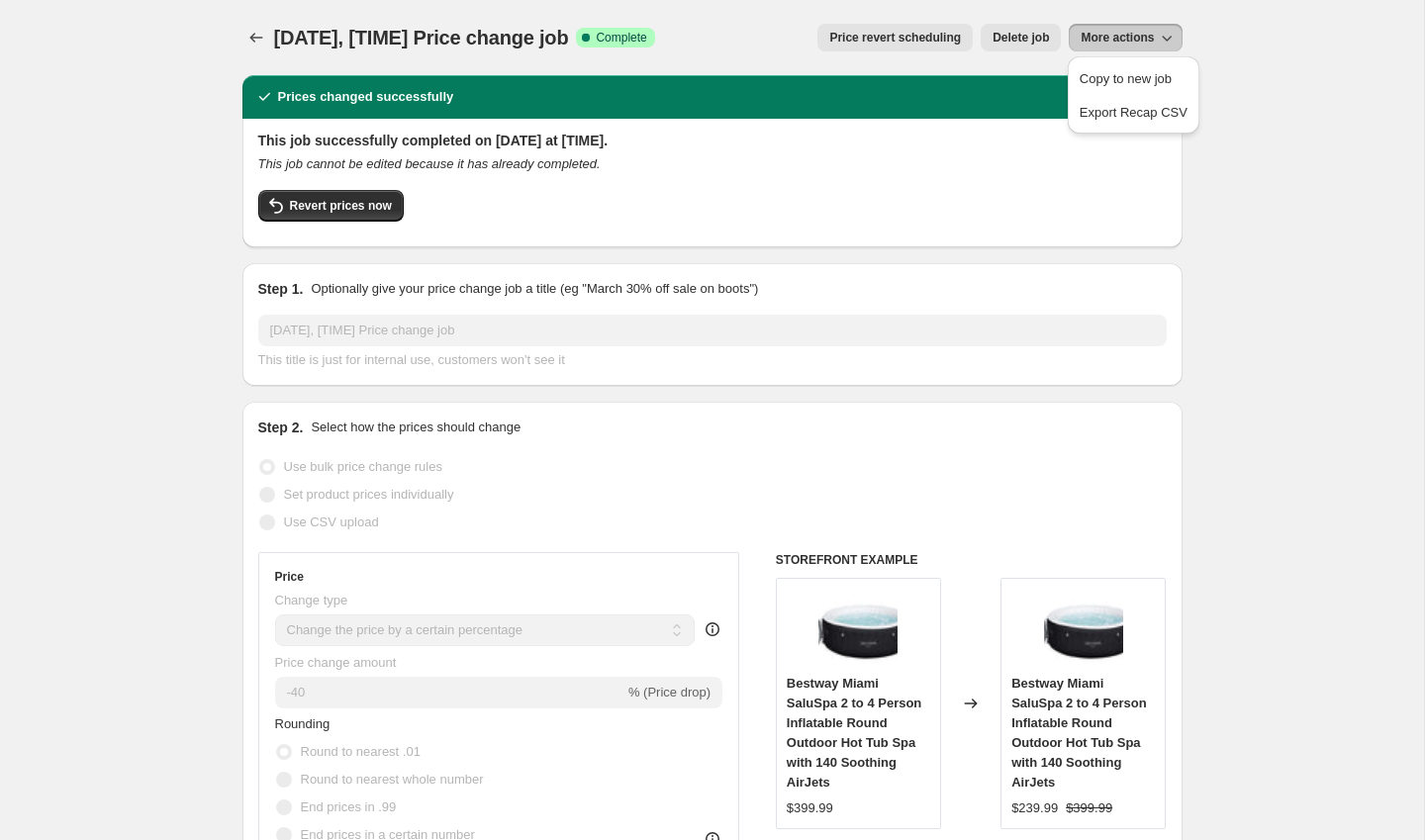 click on "[DATE], [TIME] Price change job. This page is ready [DATE], [TIME] Price change job Success Complete Complete Price revert scheduling Copy to new job Export Recap CSV Delete job More actions Price revert scheduling Delete job More actions" at bounding box center [712, 38] 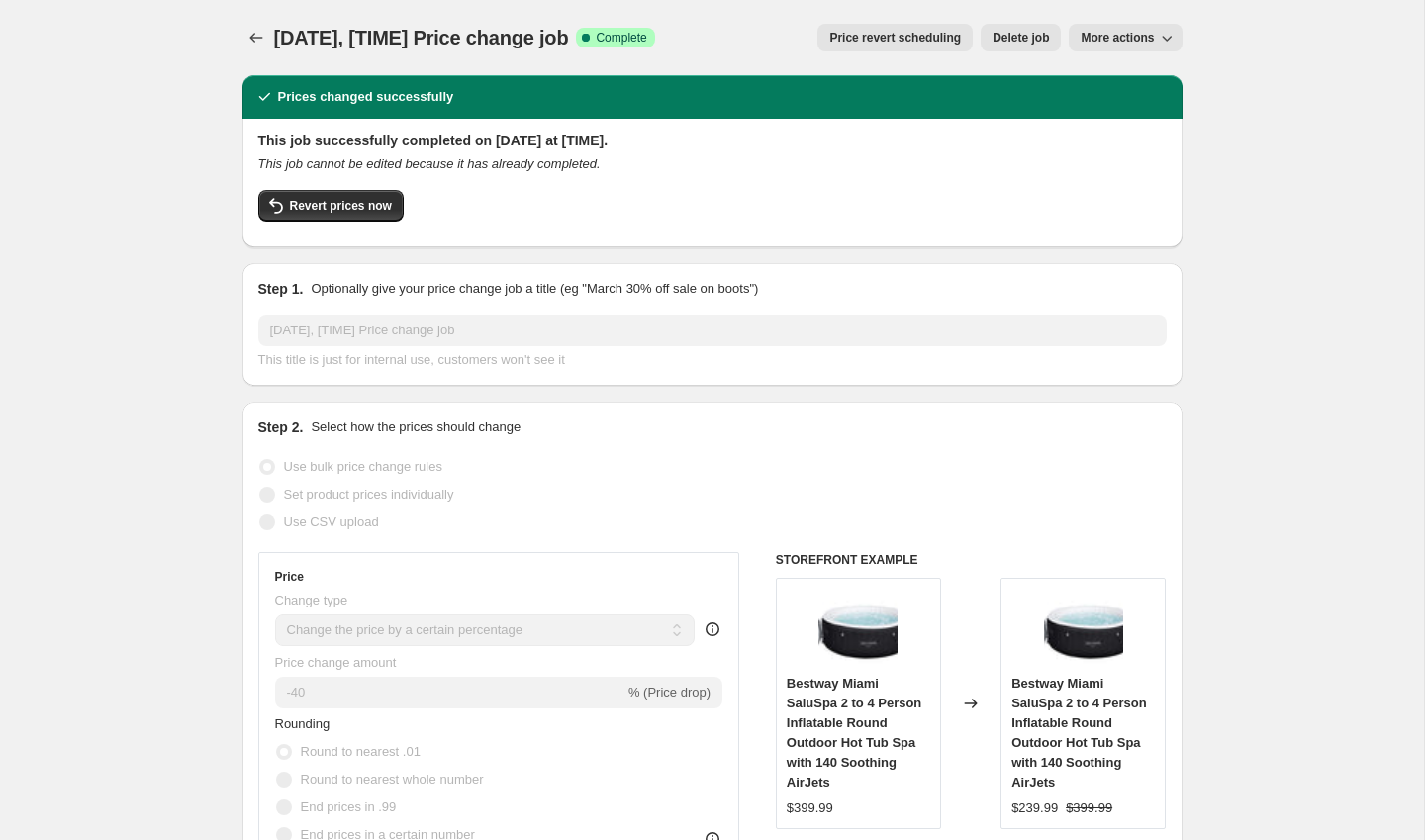 click on "Delete job" at bounding box center (1020, 38) 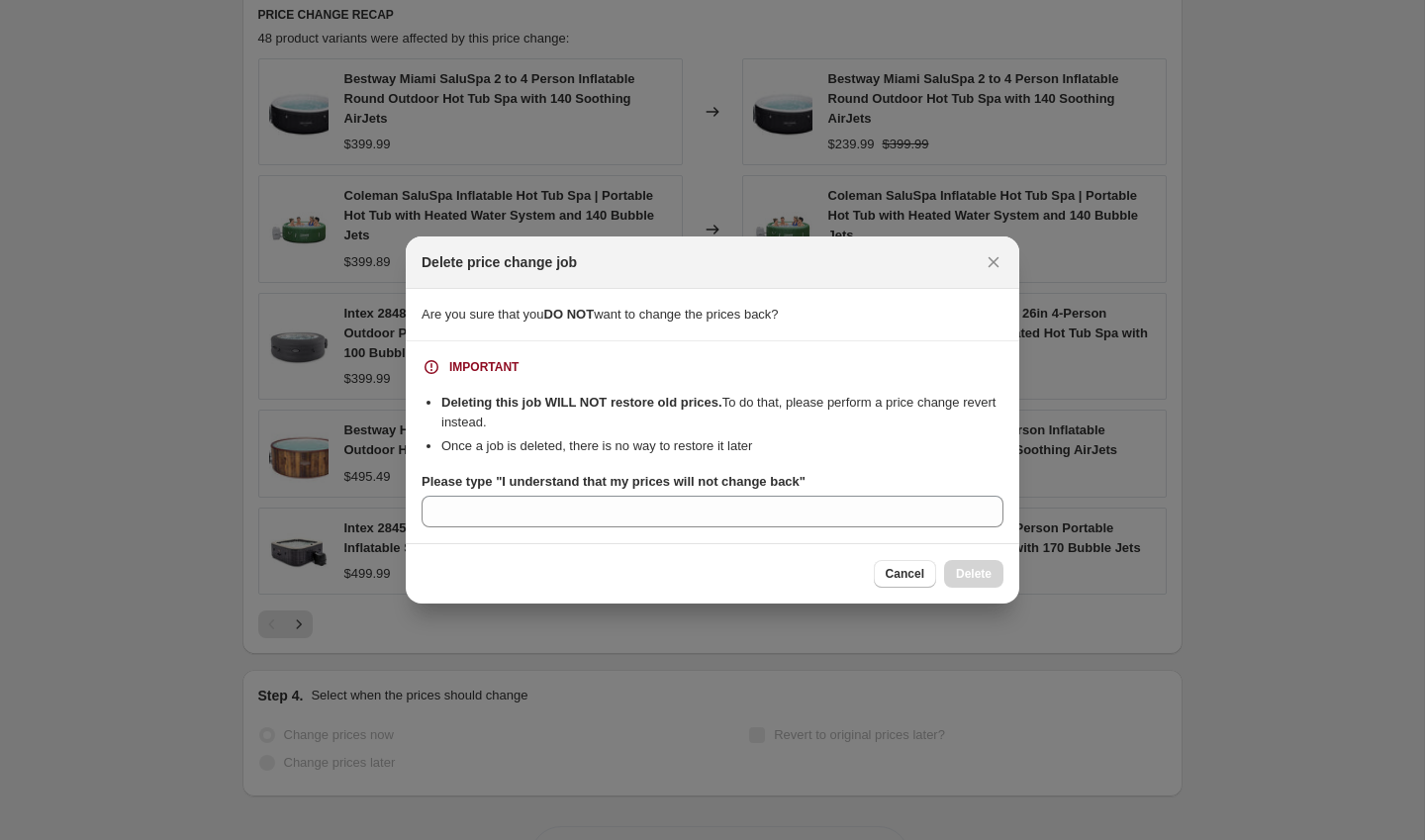 scroll, scrollTop: 0, scrollLeft: 0, axis: both 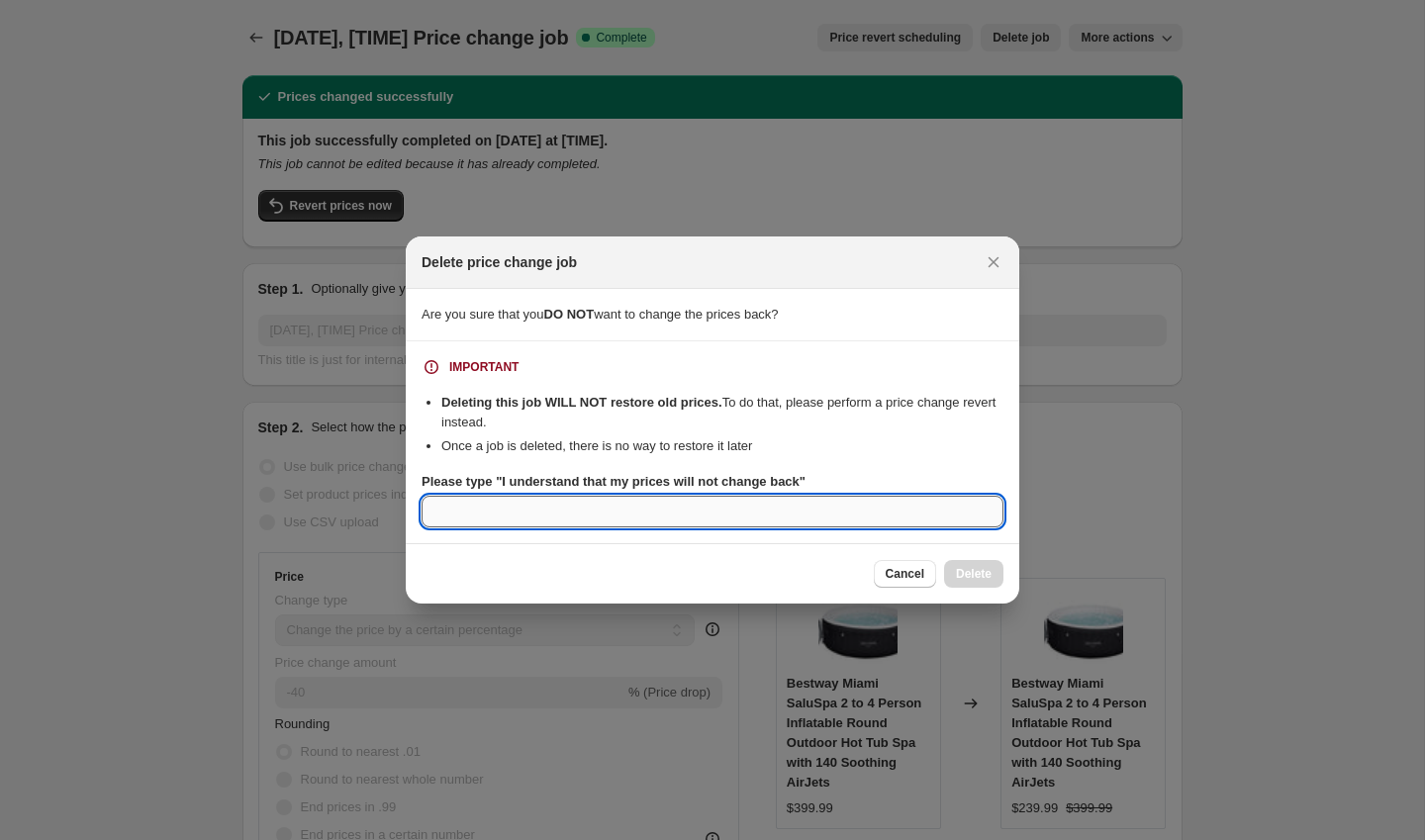 click on "Please type "I understand that my prices will not change back"" at bounding box center [712, 512] 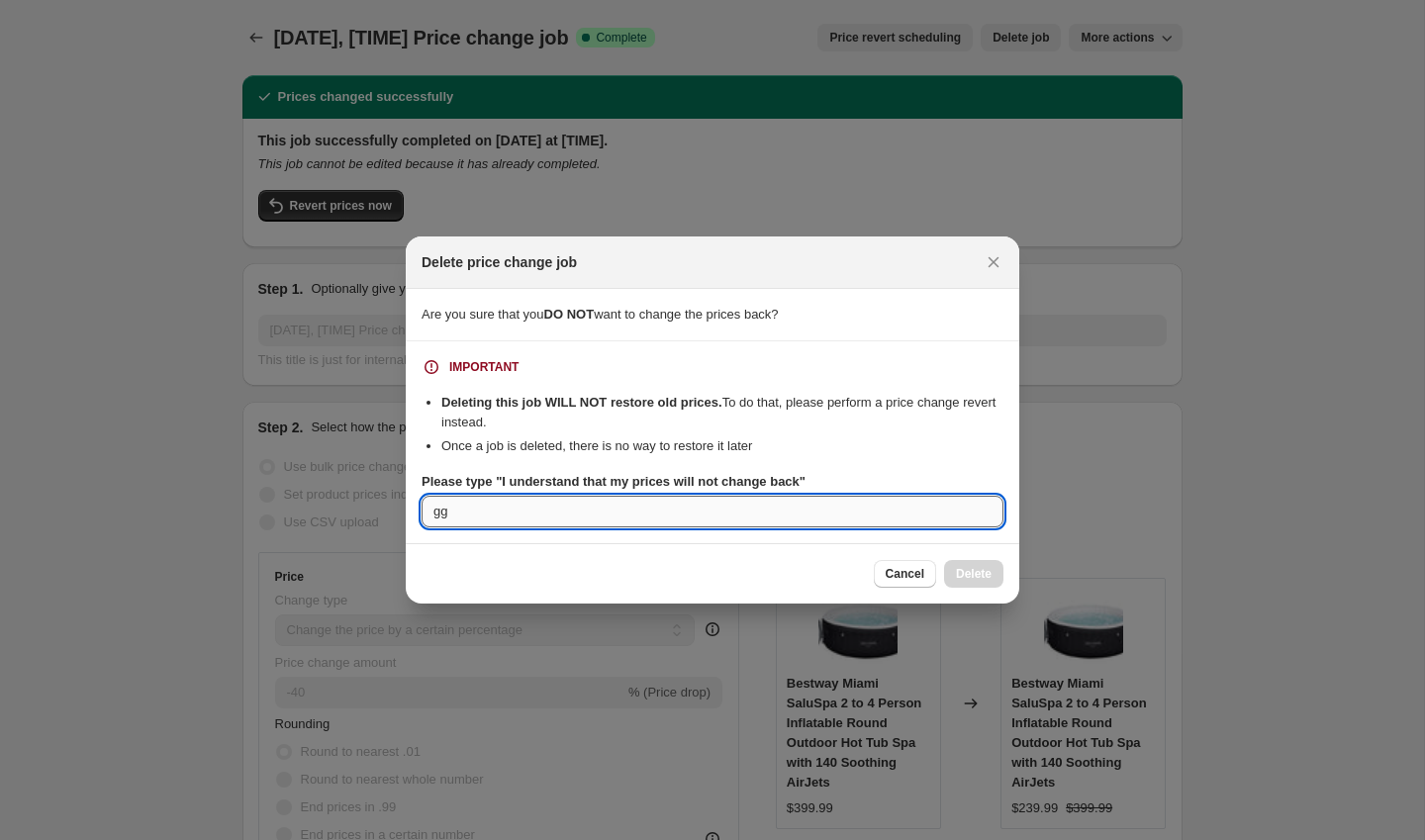 type on "g" 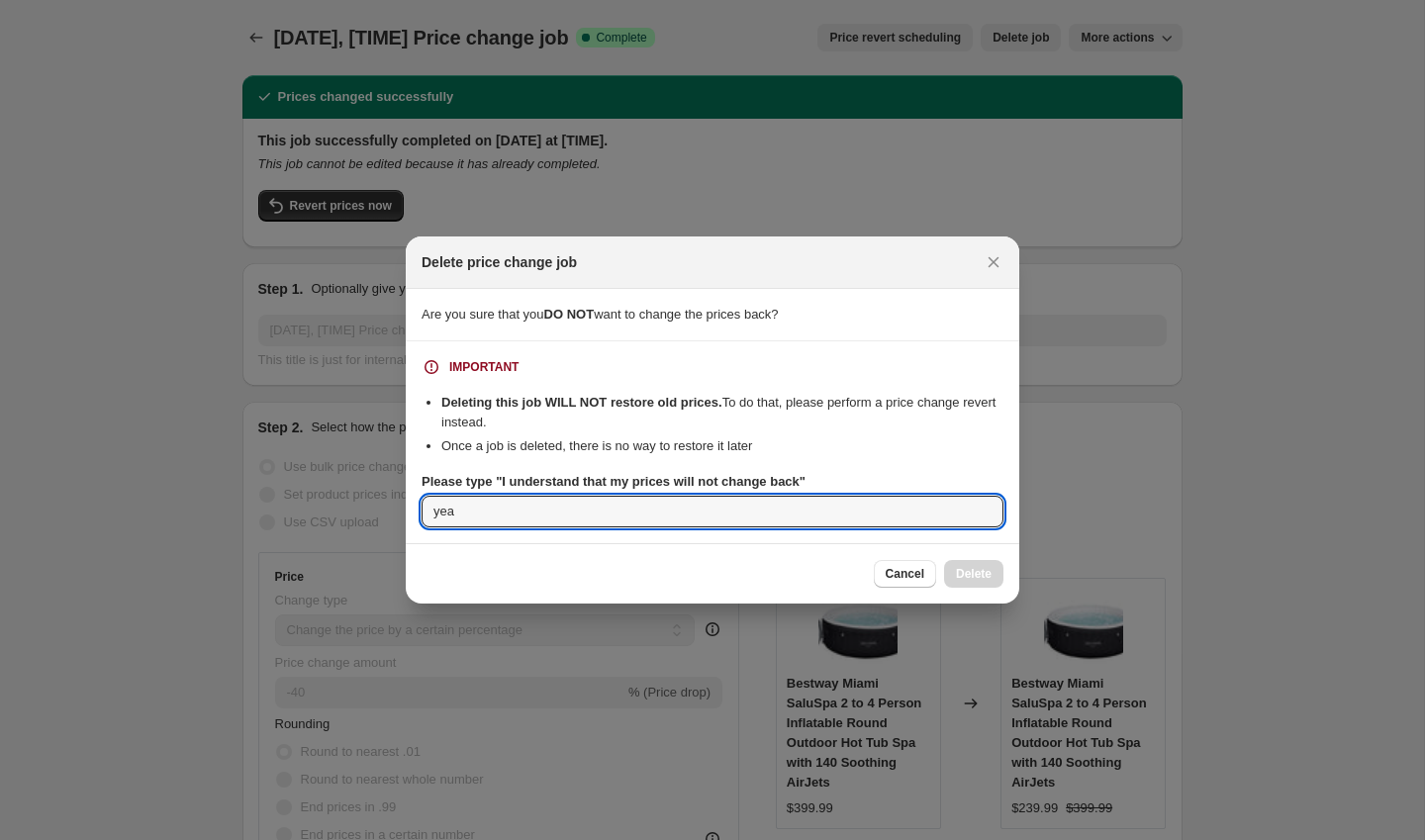type on "yea" 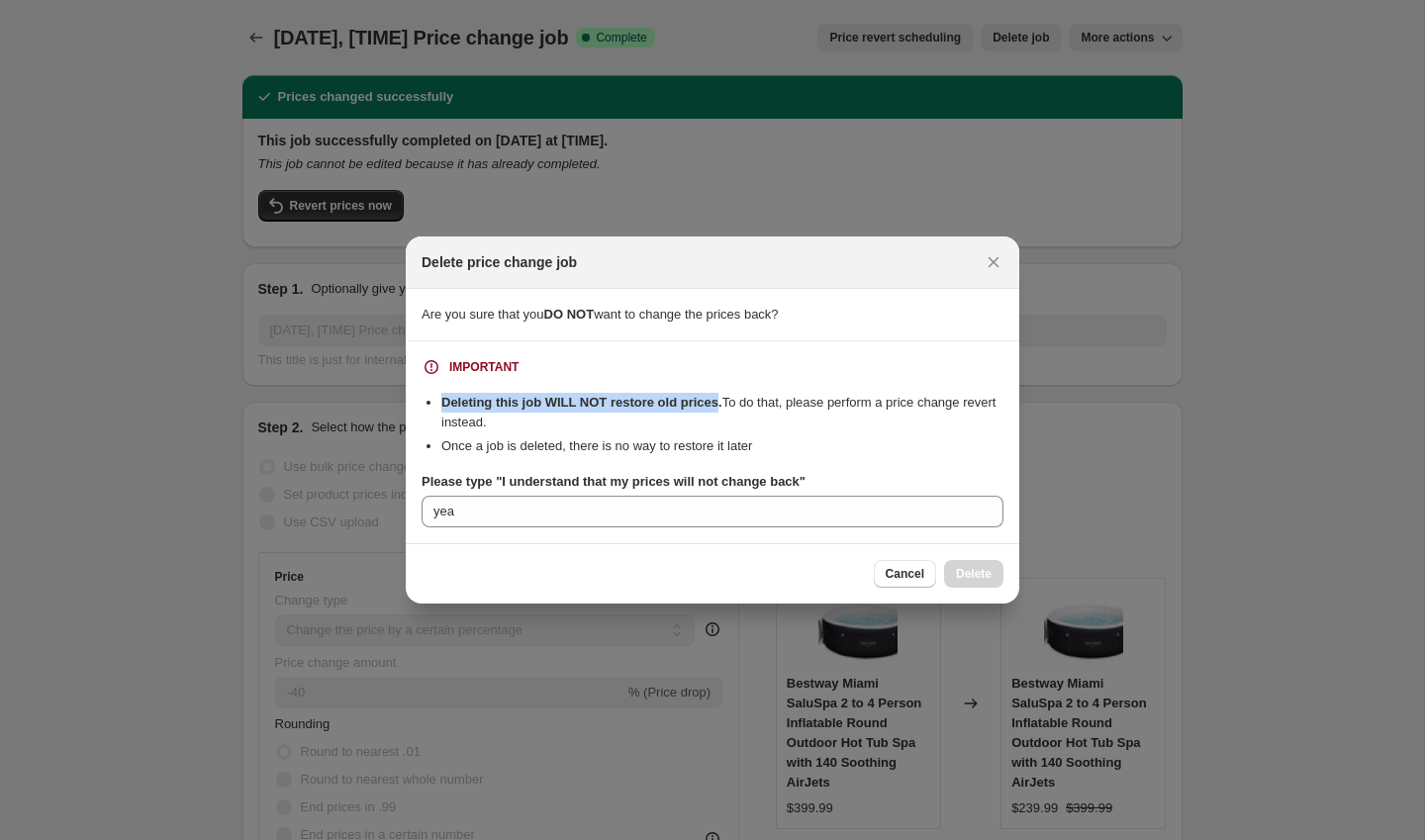 drag, startPoint x: 725, startPoint y: 402, endPoint x: 442, endPoint y: 401, distance: 283.00177 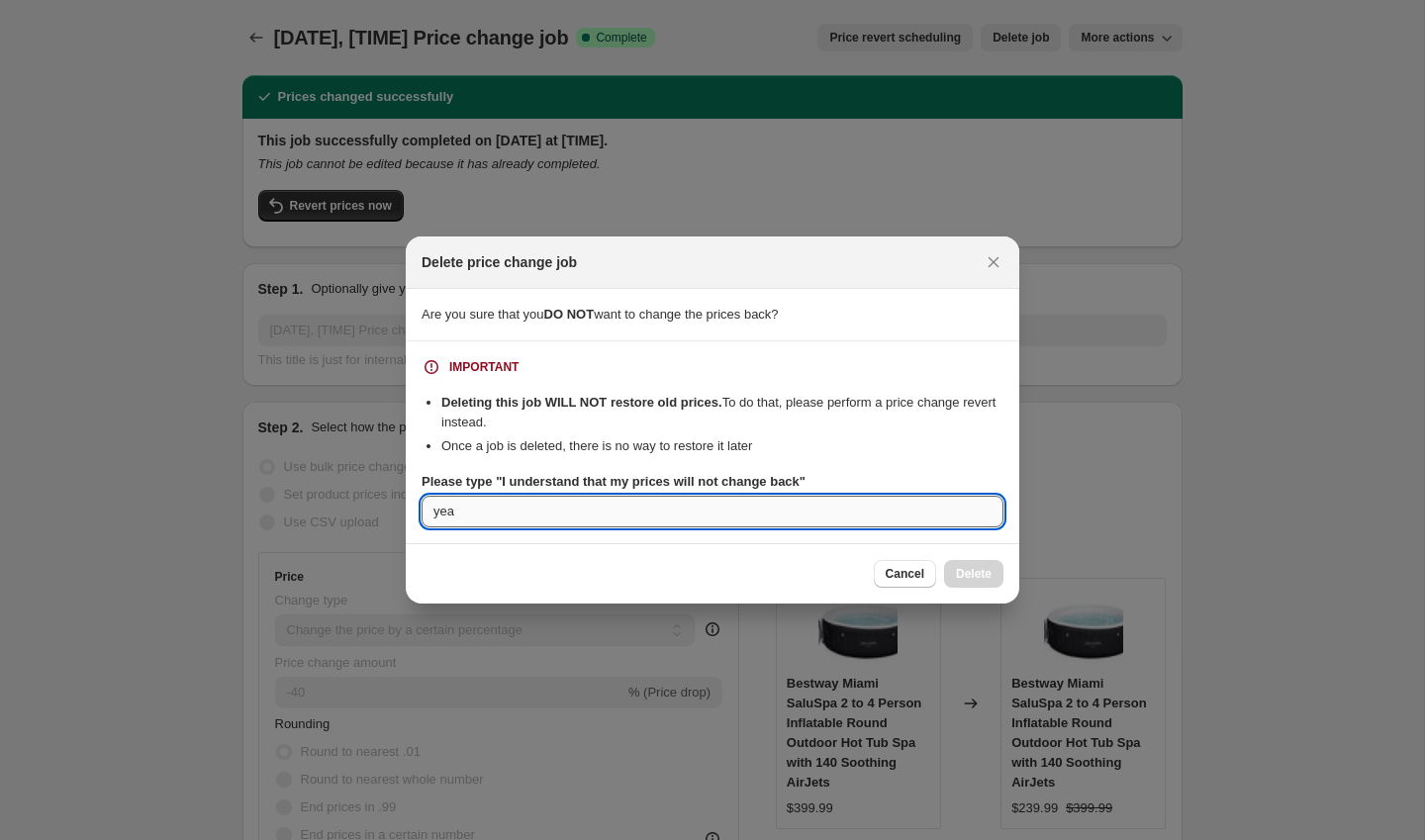 click on "yea" at bounding box center [712, 512] 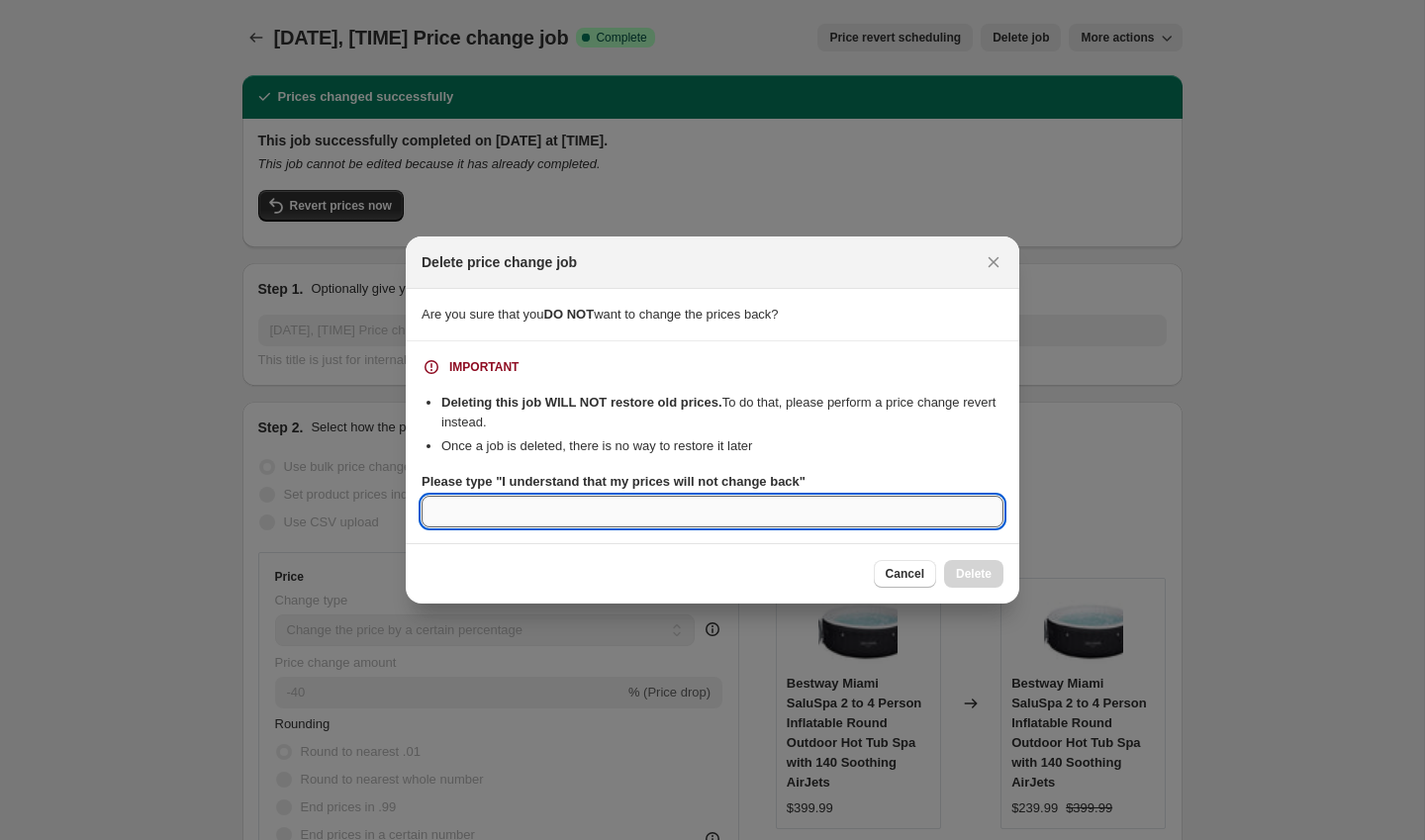 paste on "Deleting this job WILL NOT restore old prices" 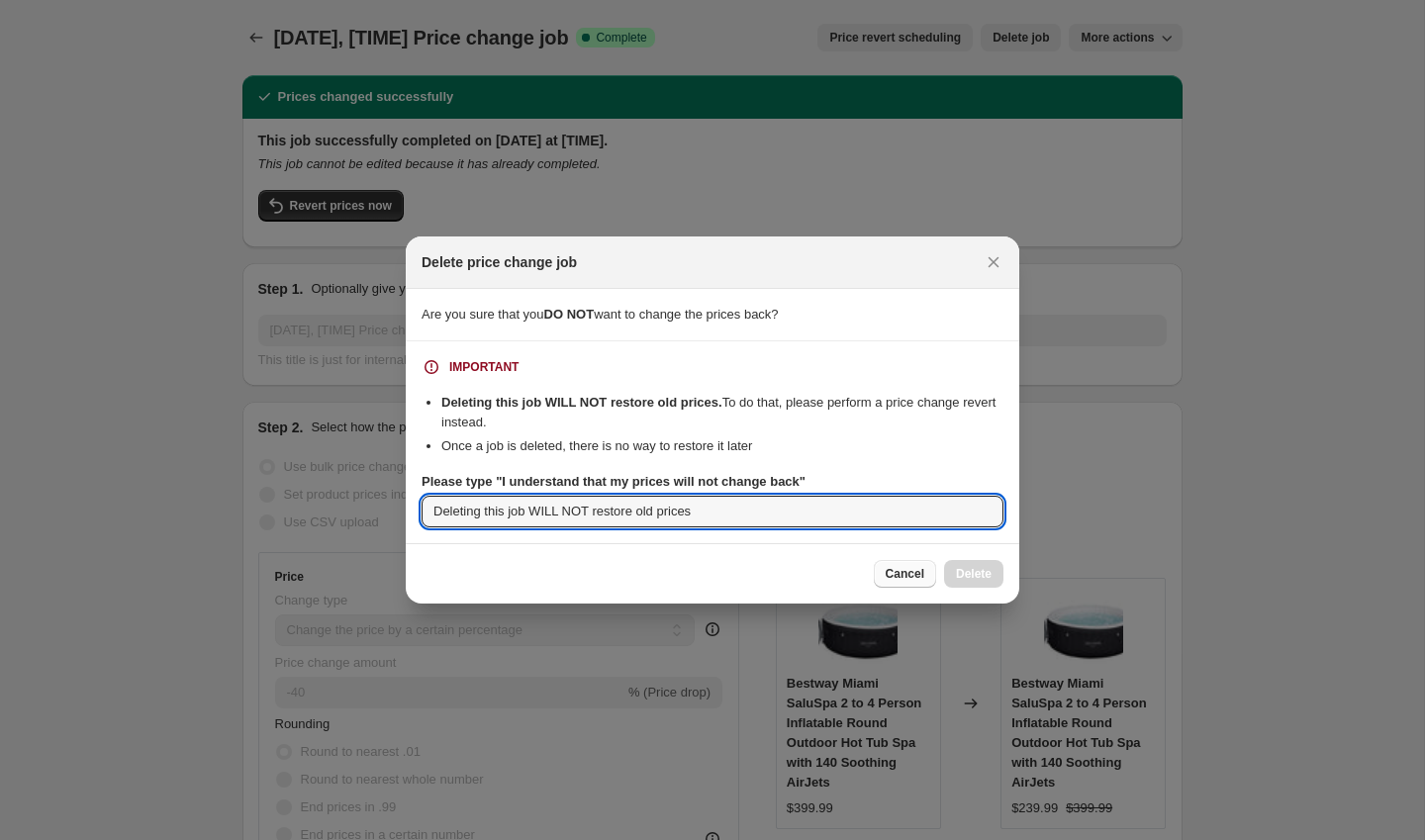type on "Deleting this job WILL NOT restore old prices" 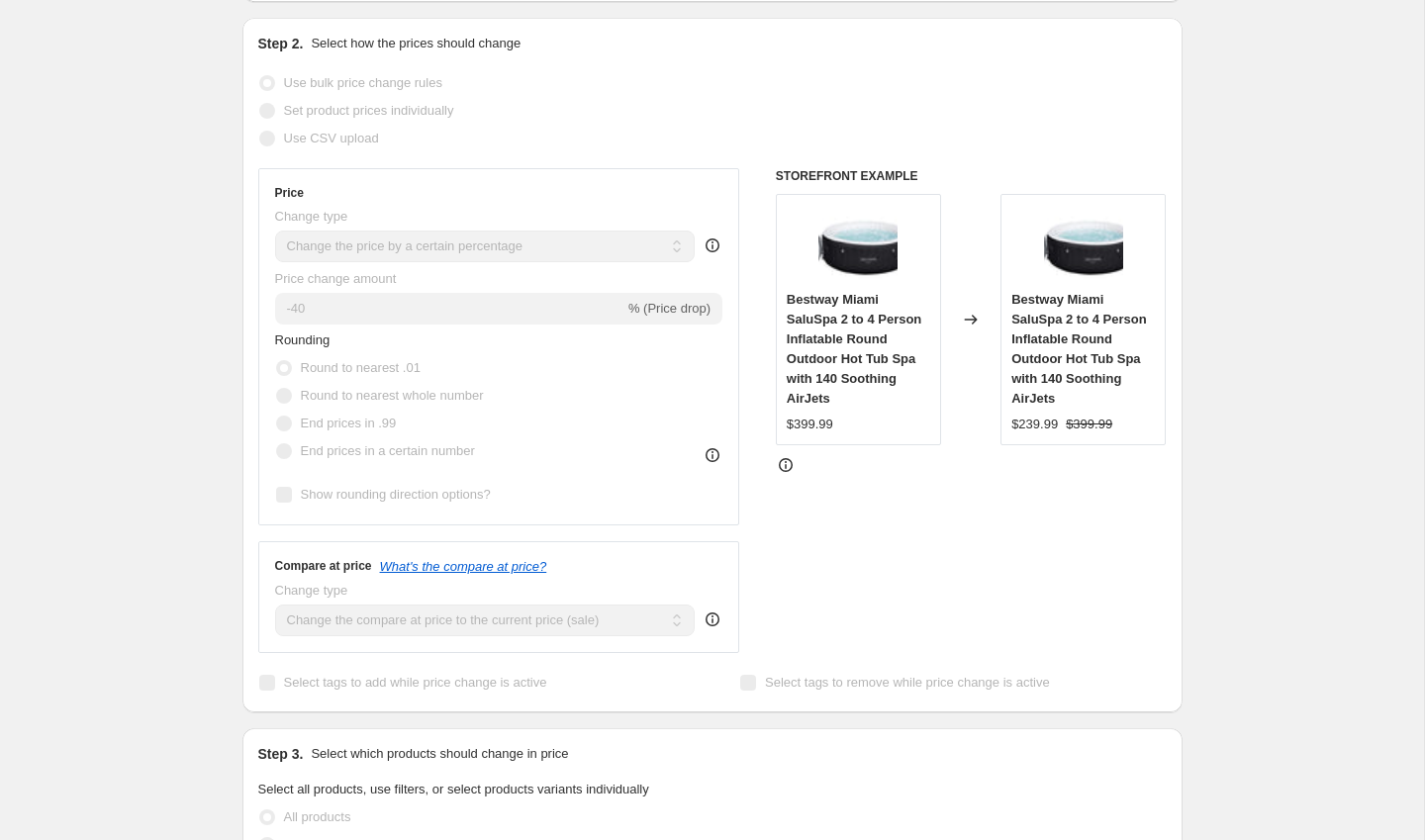 scroll, scrollTop: 0, scrollLeft: 0, axis: both 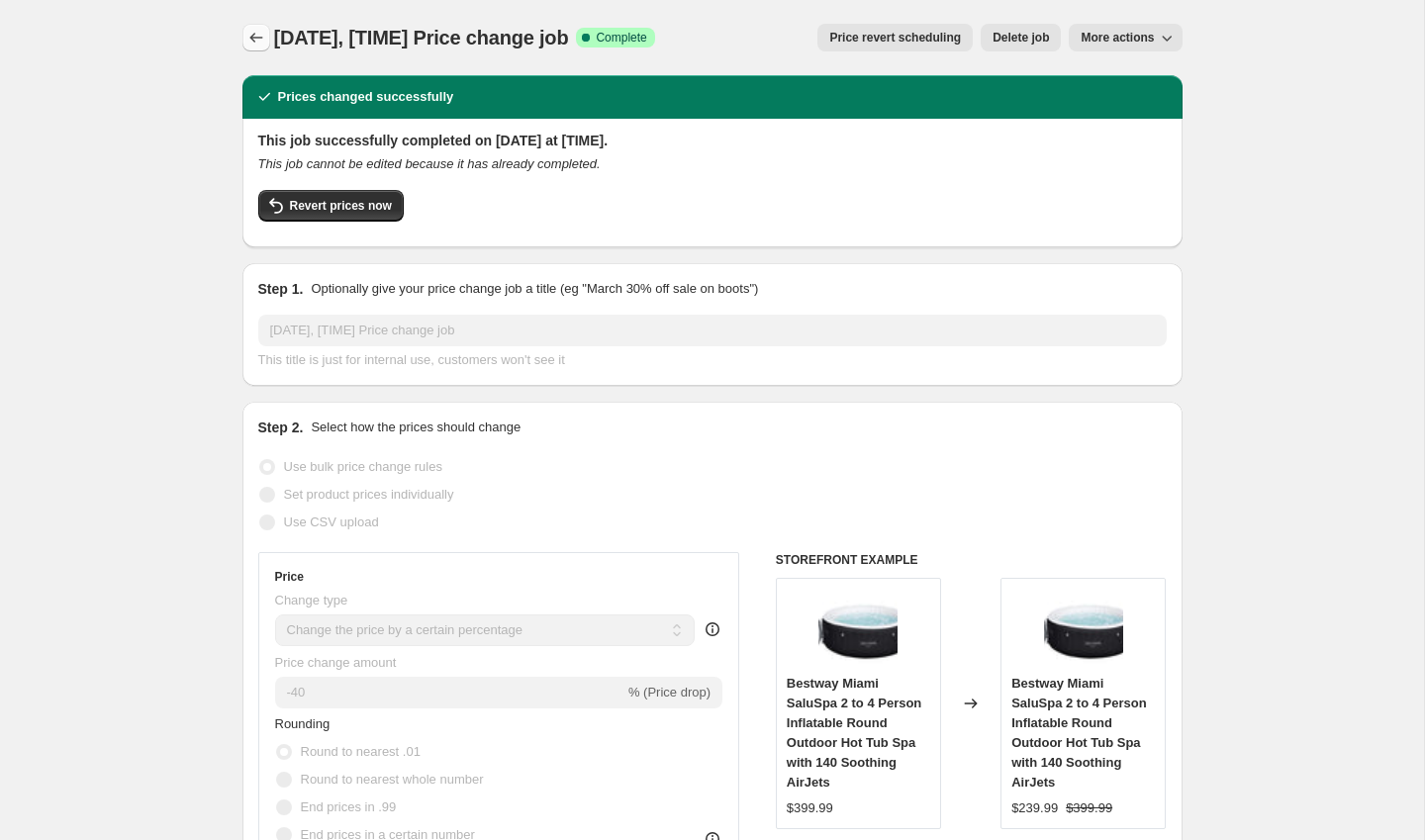 click 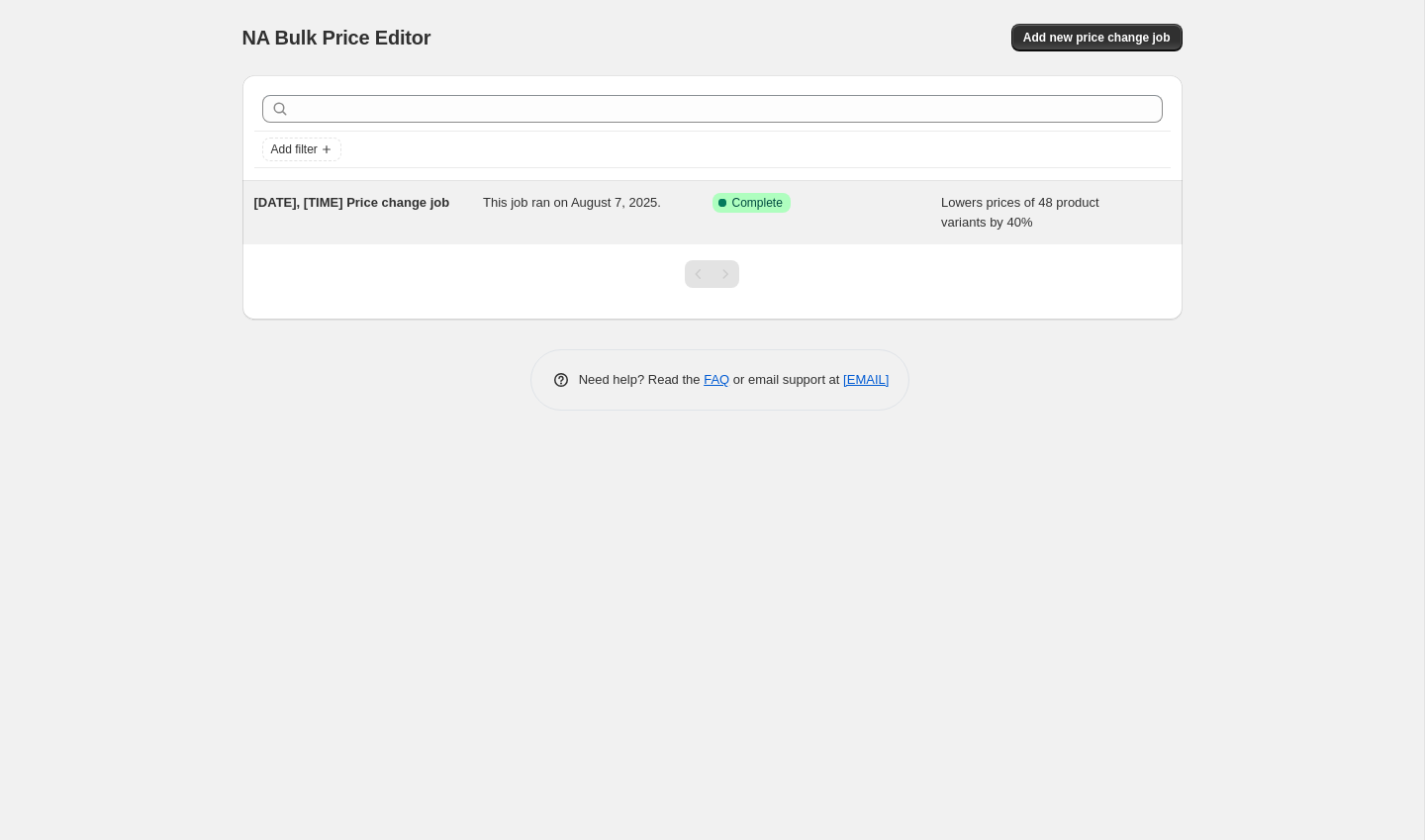 click on "Lowers prices of 48 product variants by 40%" at bounding box center (1056, 213) 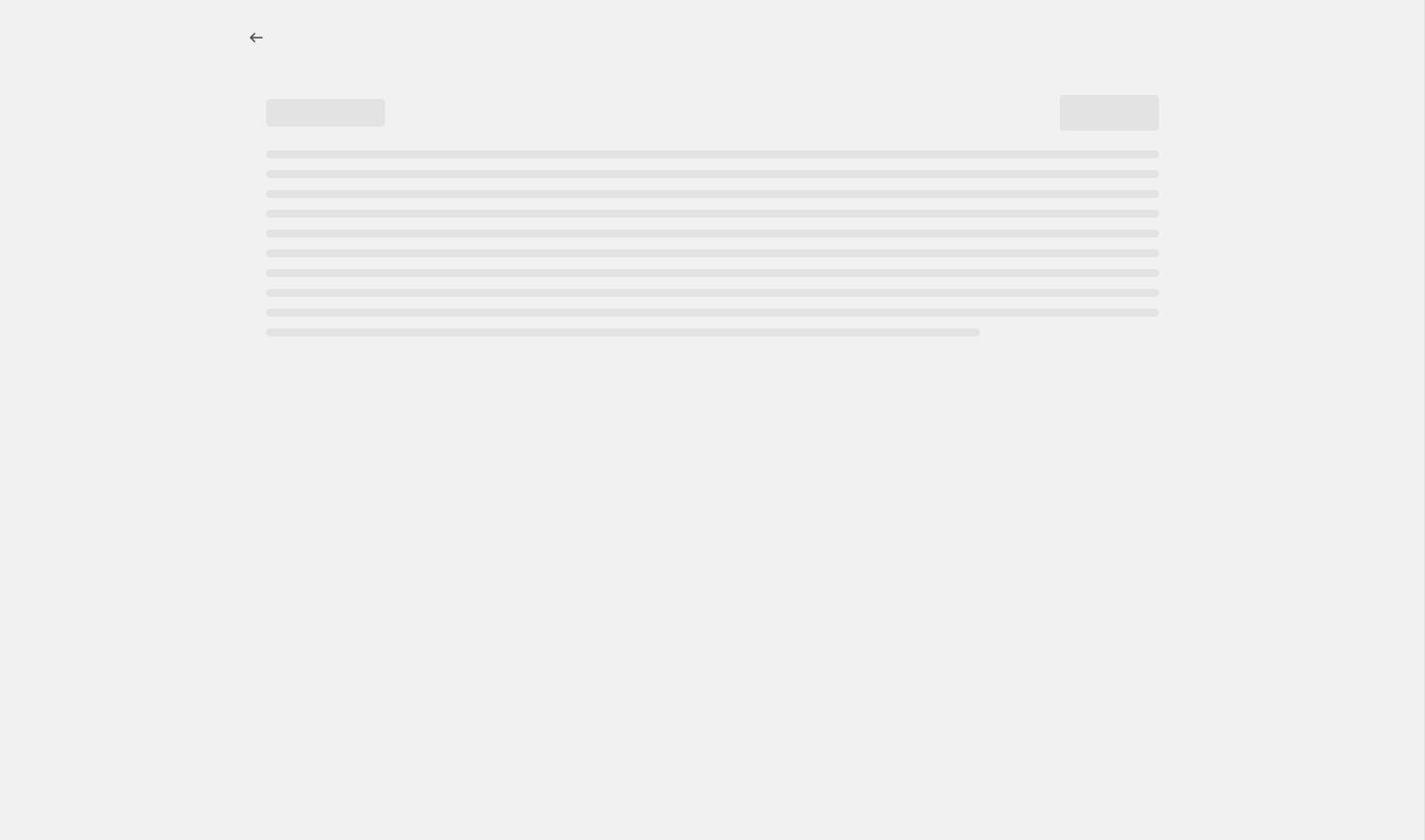 select on "percentage" 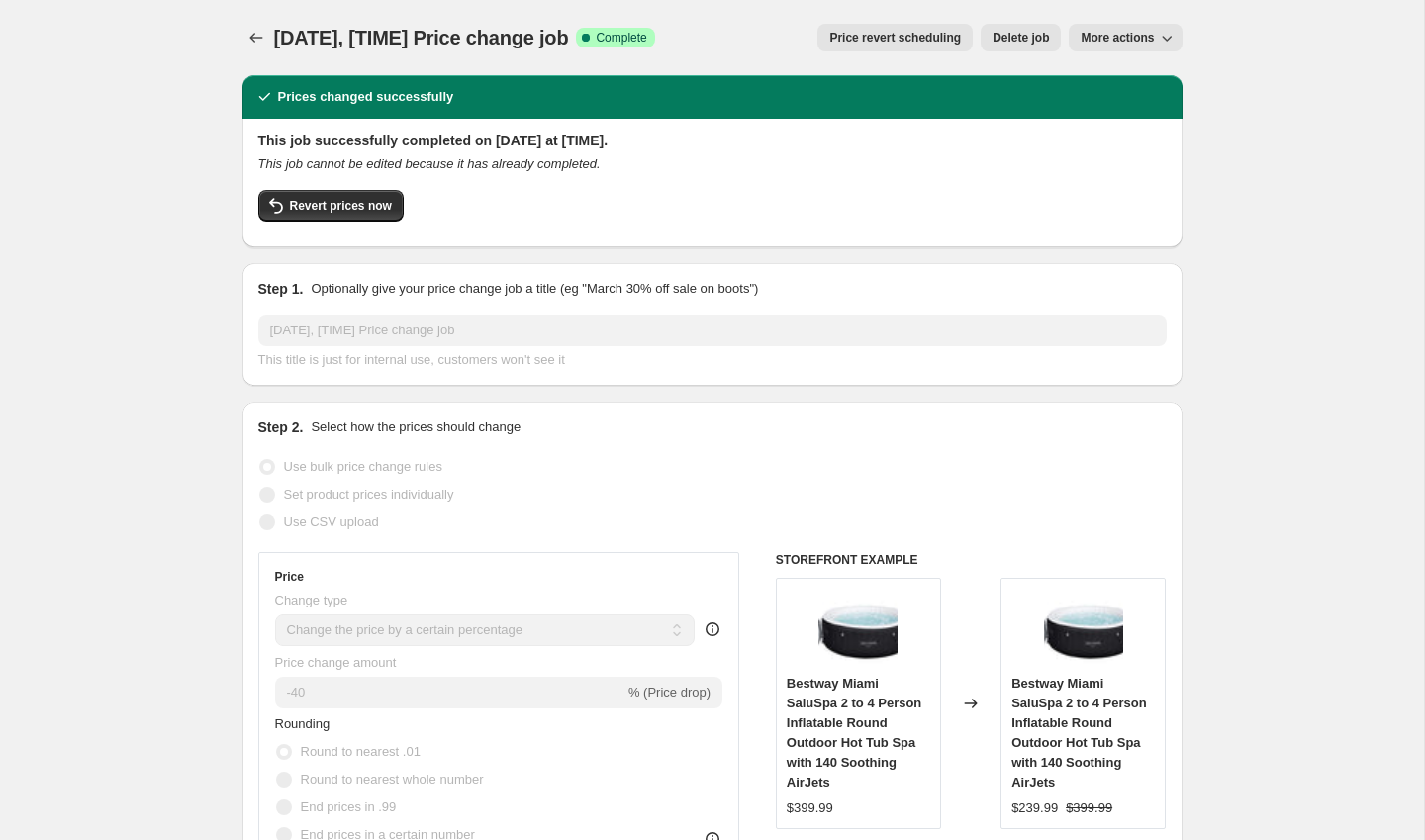 click on "More actions" at bounding box center [1117, 38] 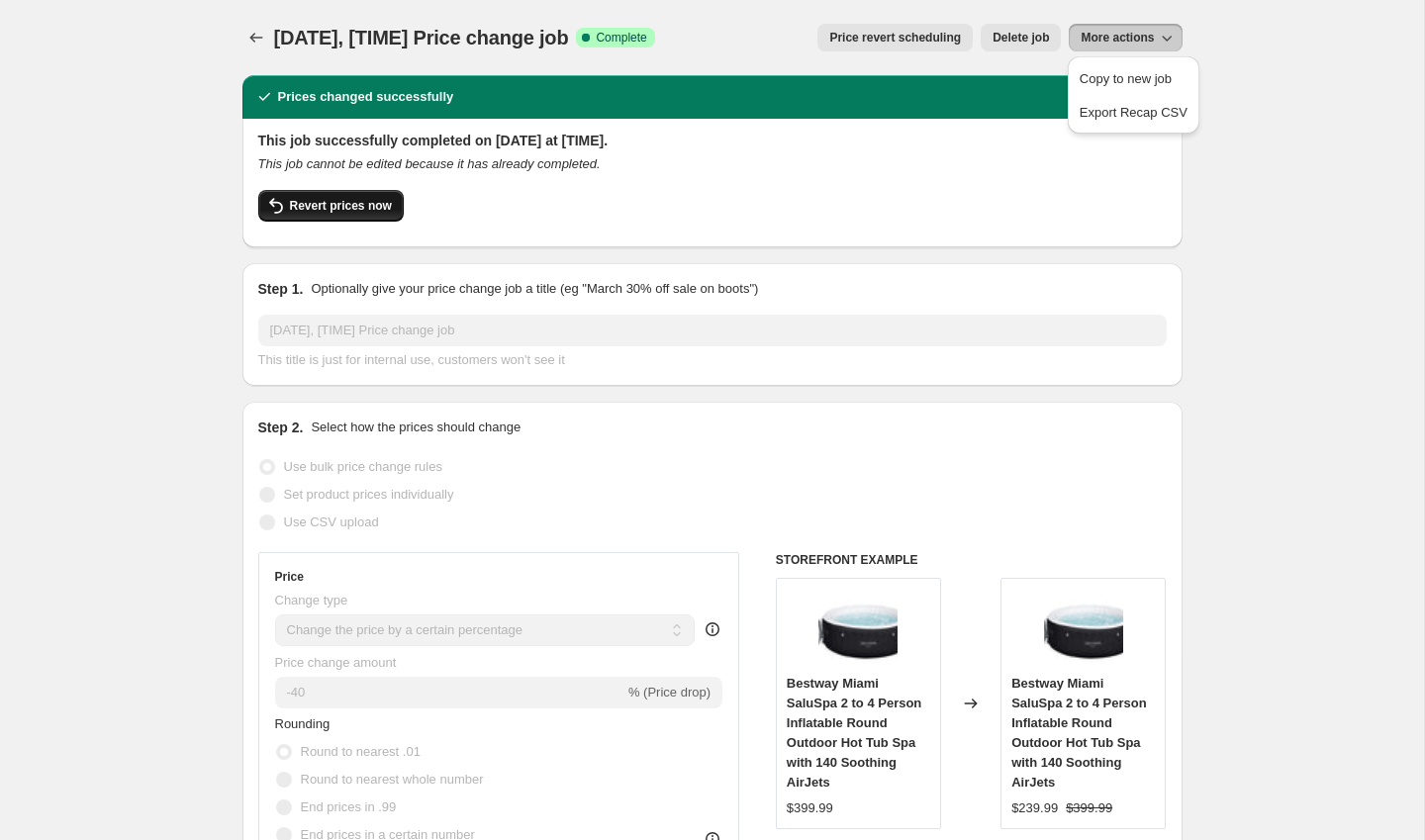 click on "Revert prices now" at bounding box center [331, 206] 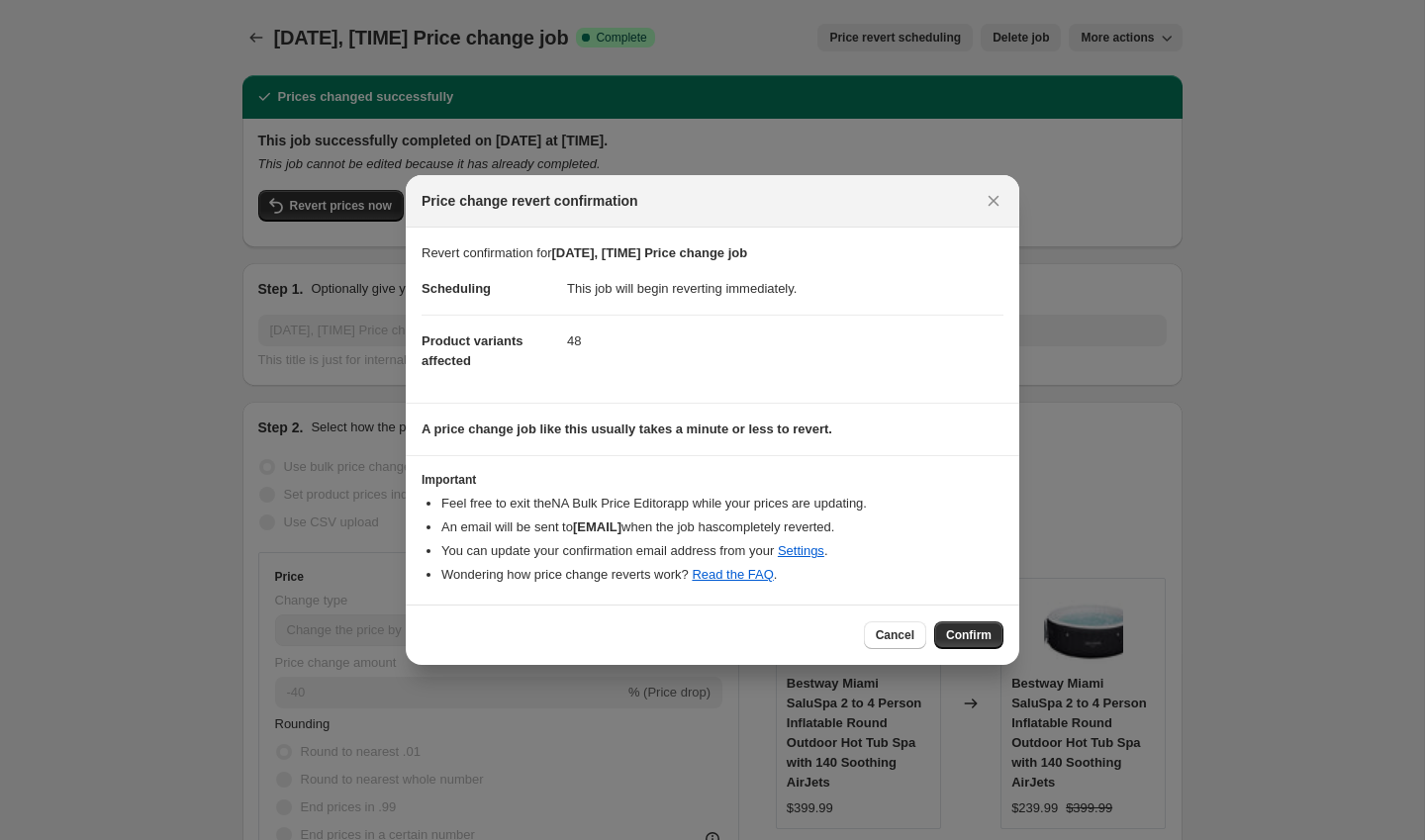 click on "Cancel Confirm" at bounding box center [712, 634] 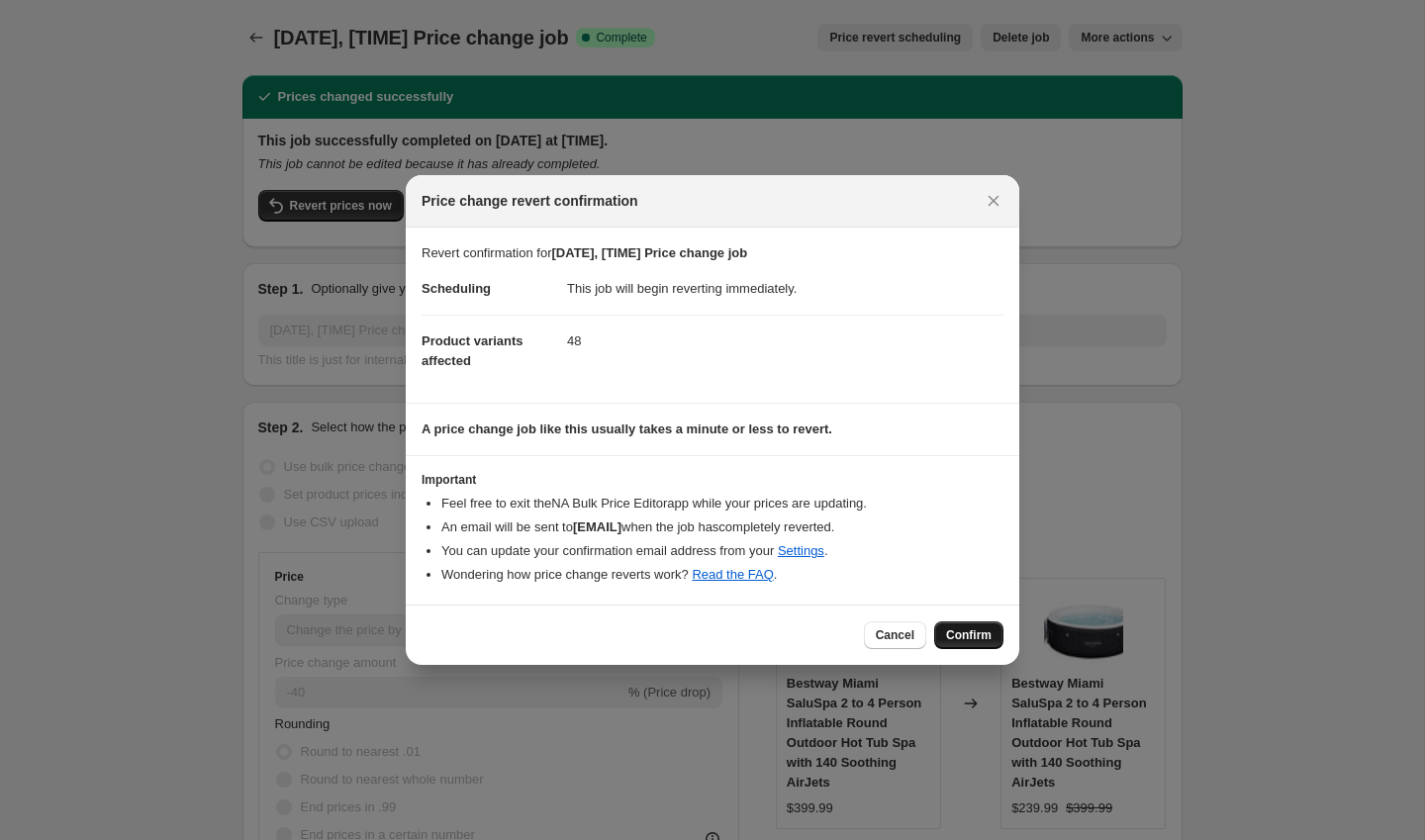 click on "Confirm" at bounding box center (969, 635) 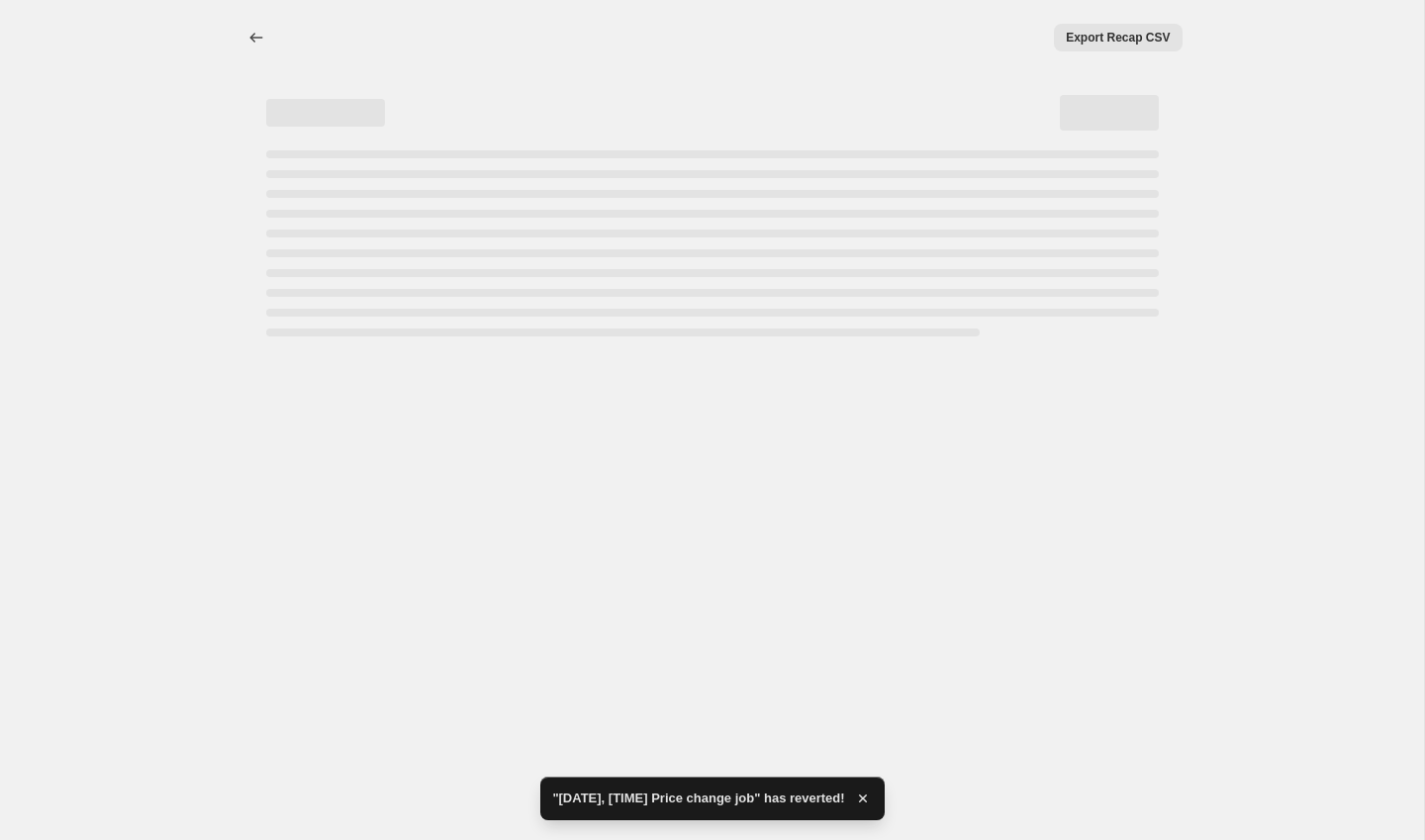 select on "percentage" 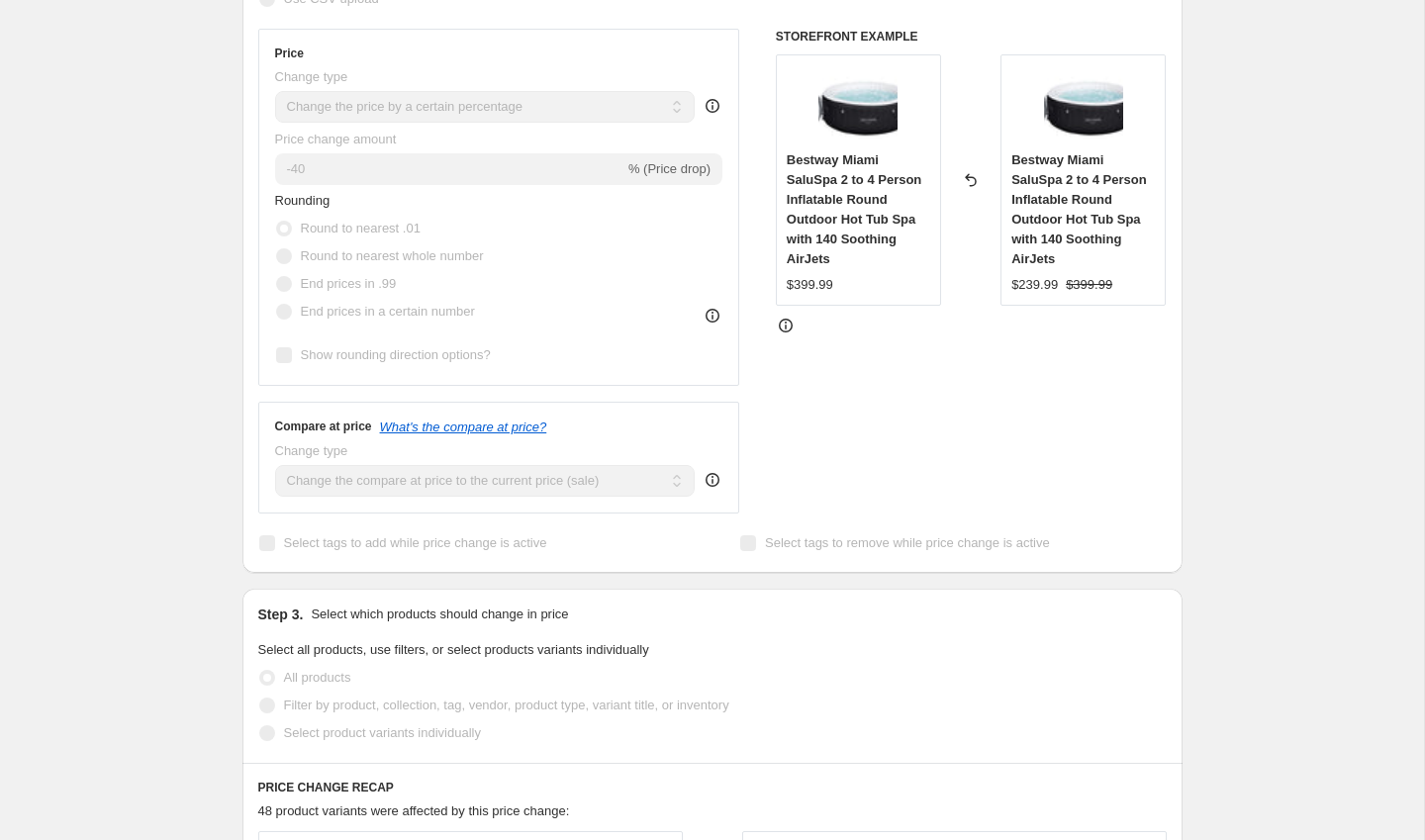 scroll, scrollTop: 0, scrollLeft: 0, axis: both 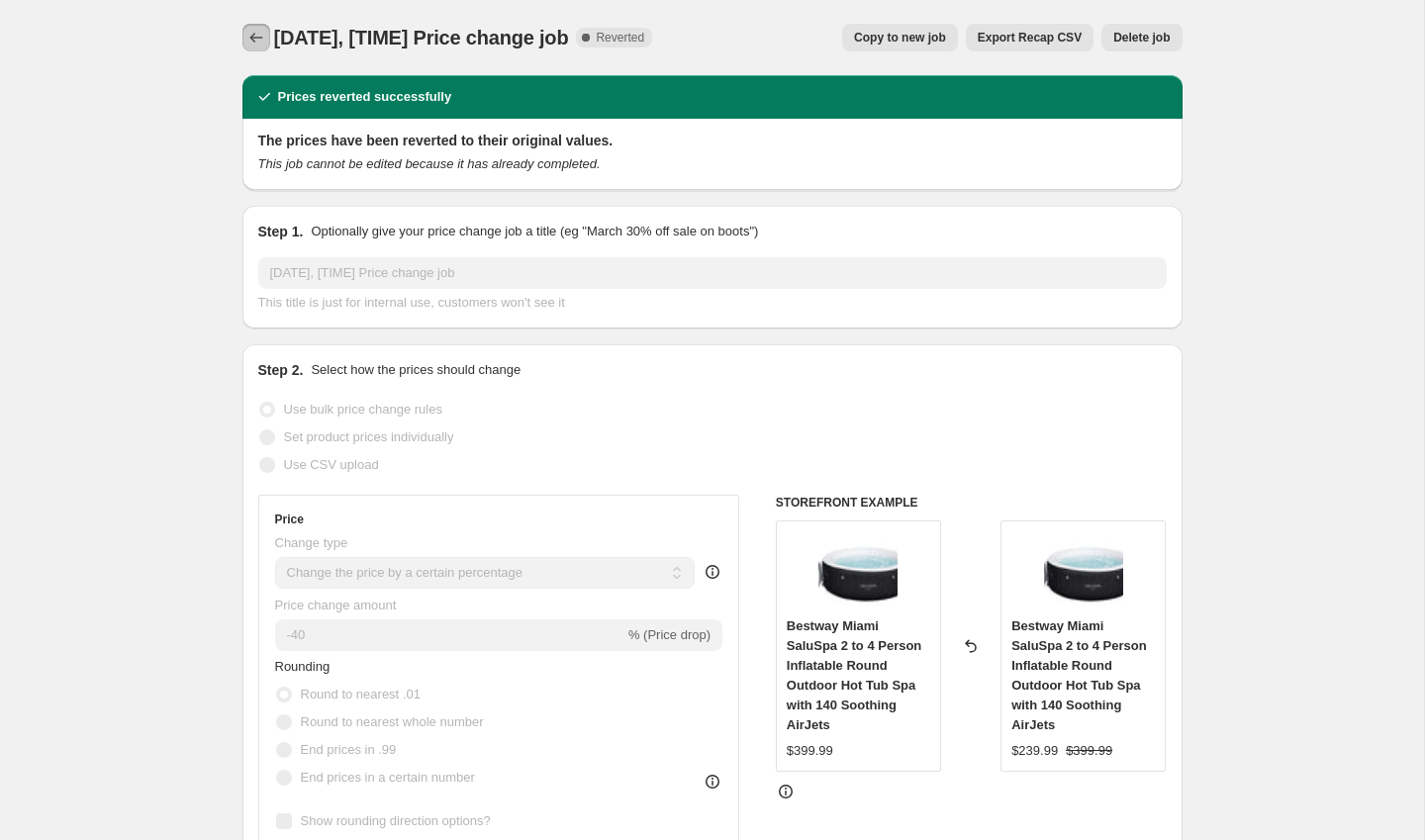 click 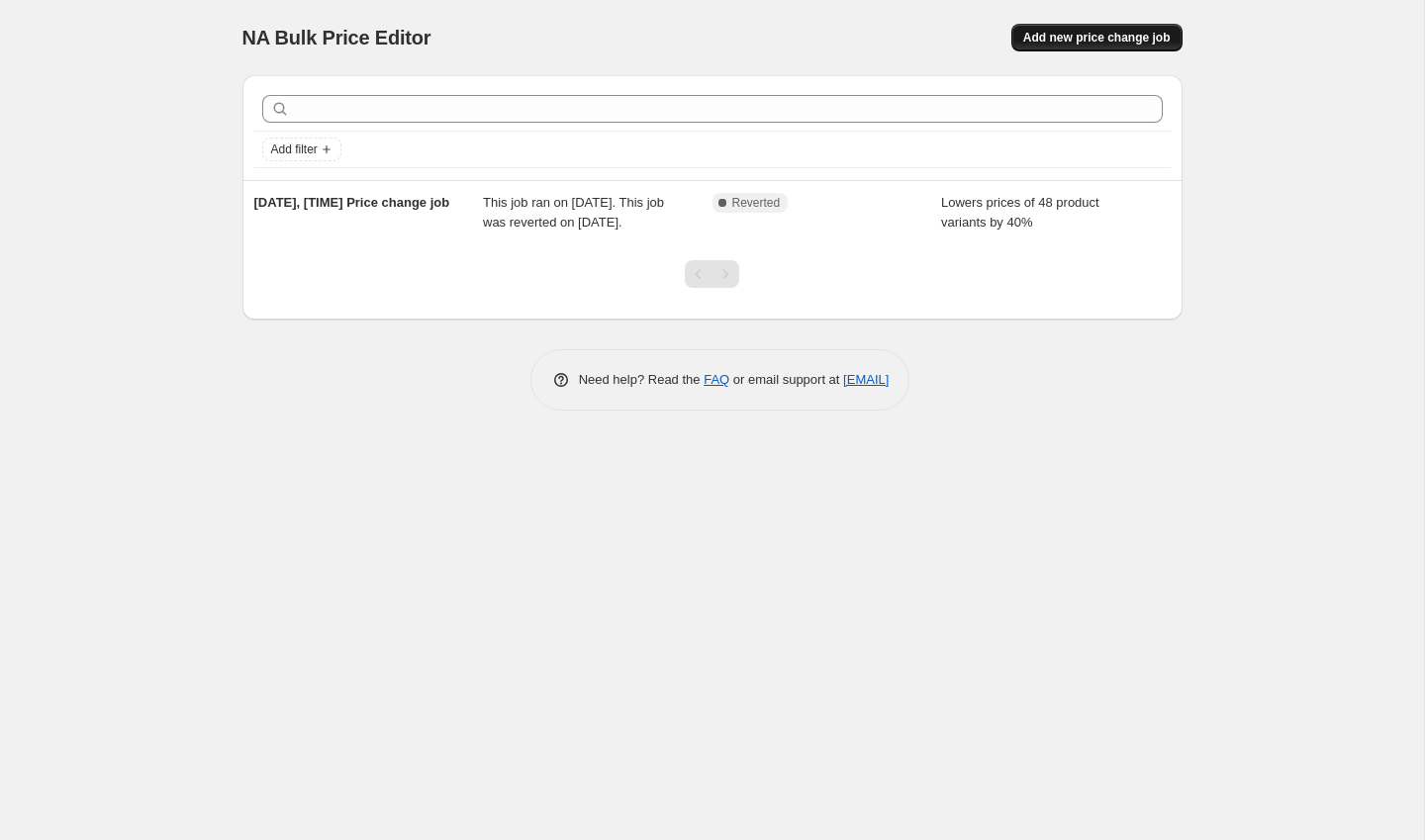 click on "Add new price change job" at bounding box center (1096, 38) 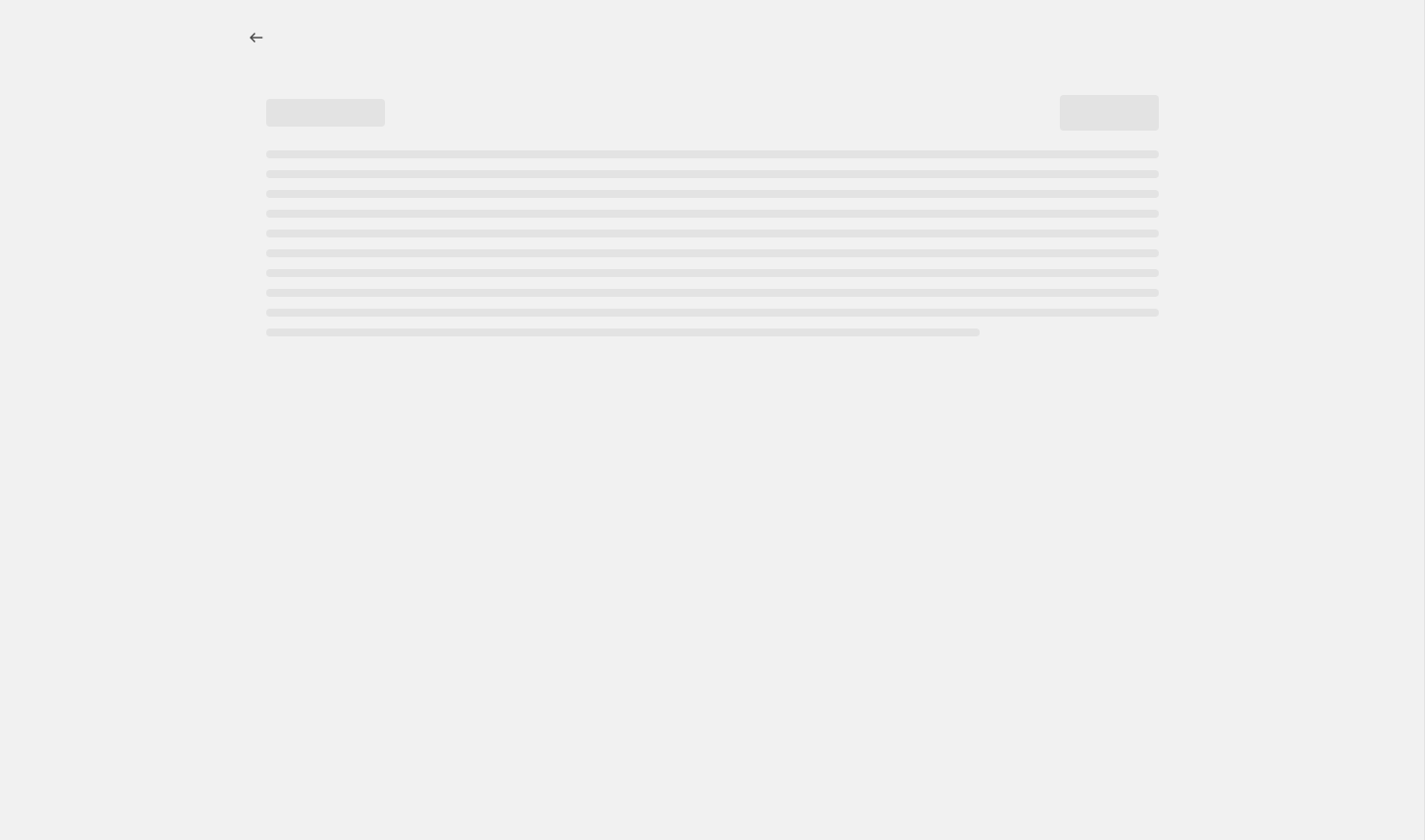 select on "percentage" 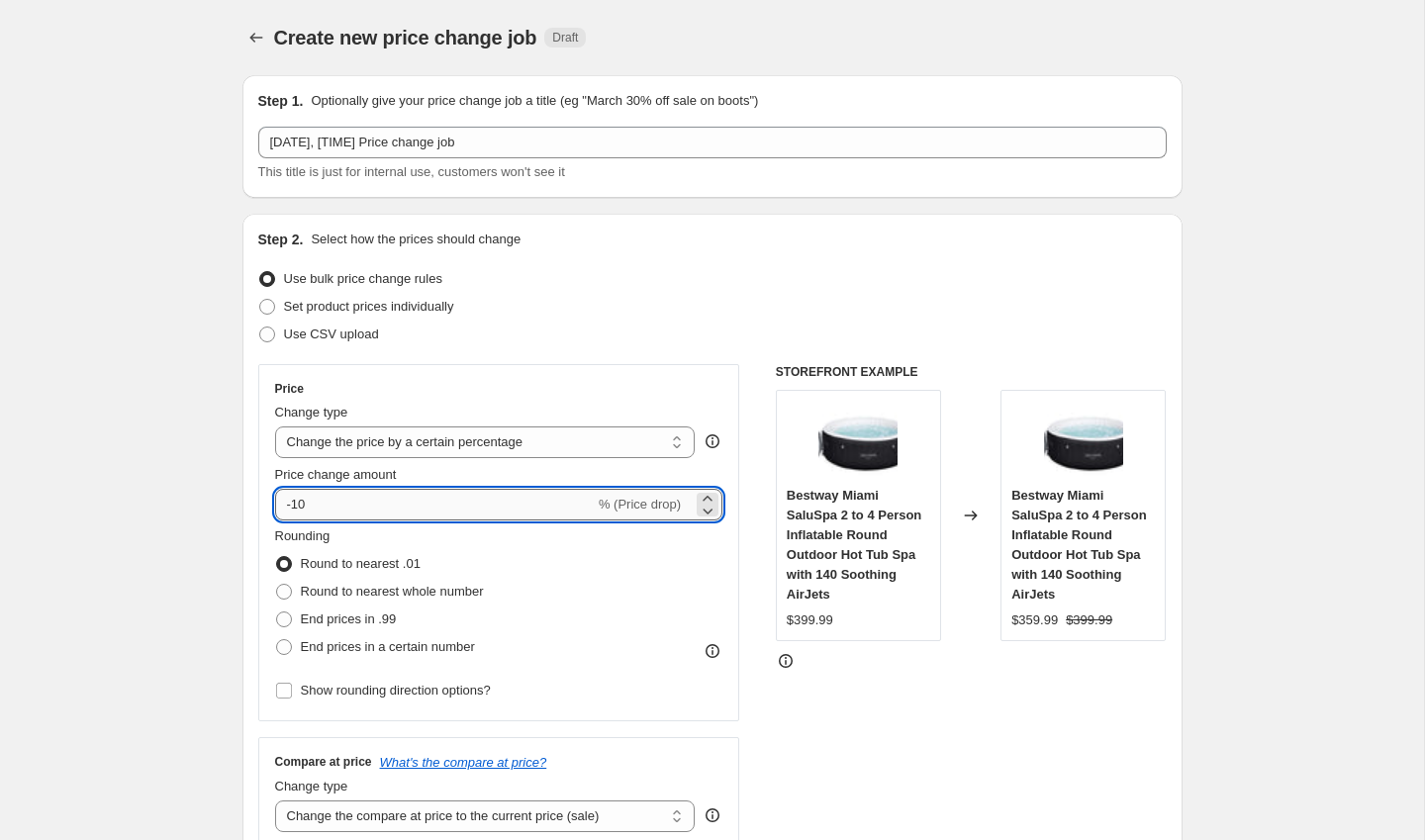 click on "-10" at bounding box center (434, 505) 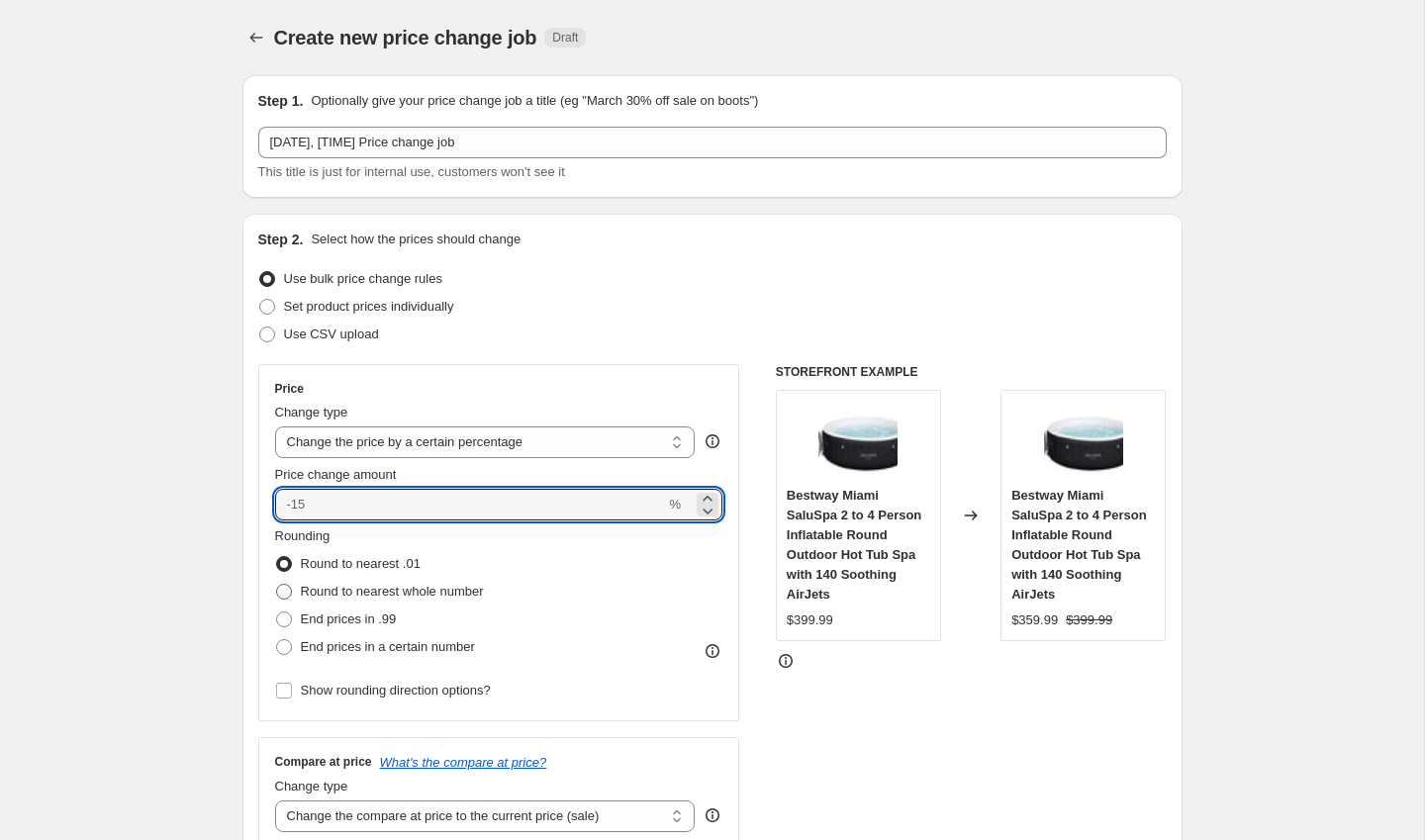 type on "0" 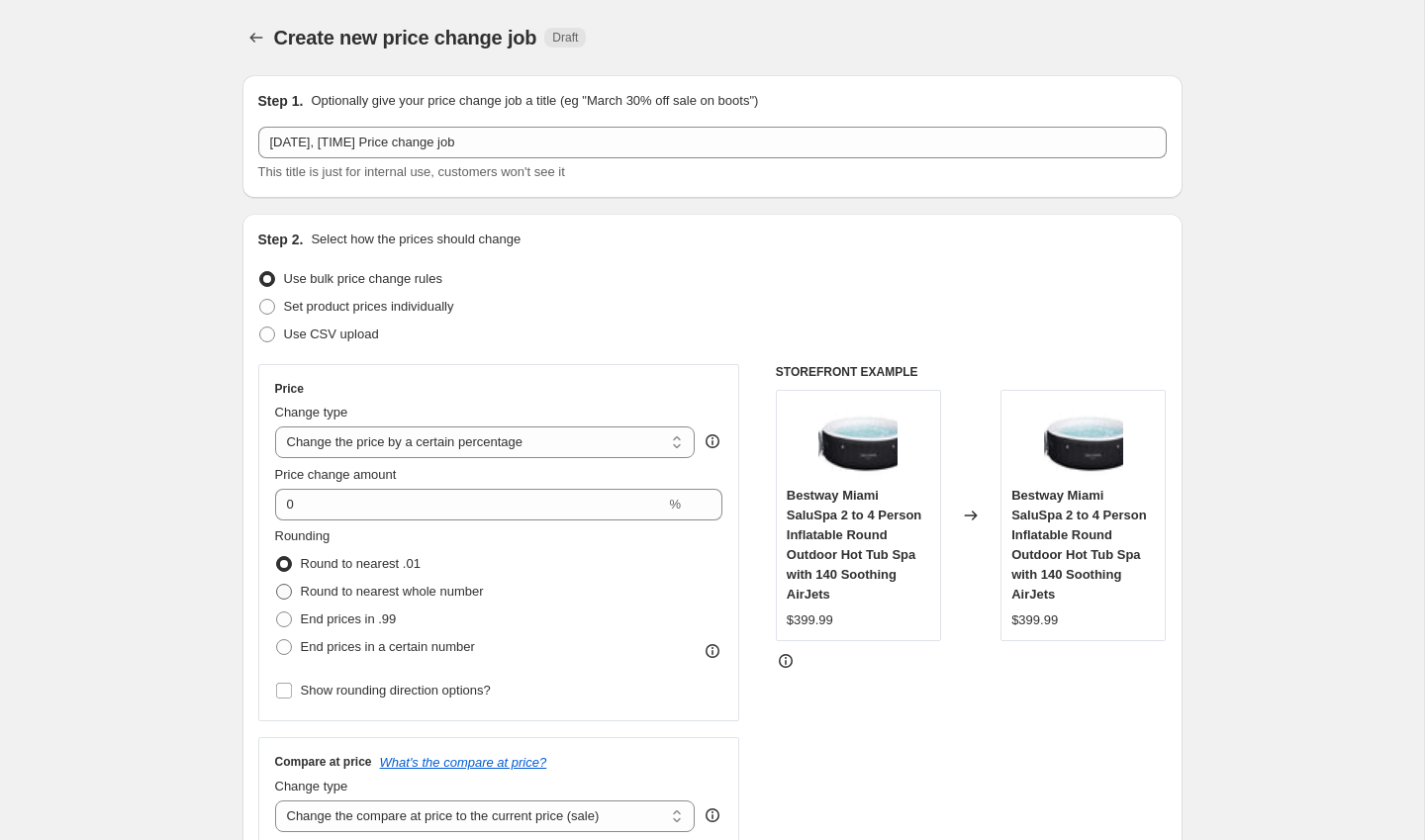 click at bounding box center (284, 592) 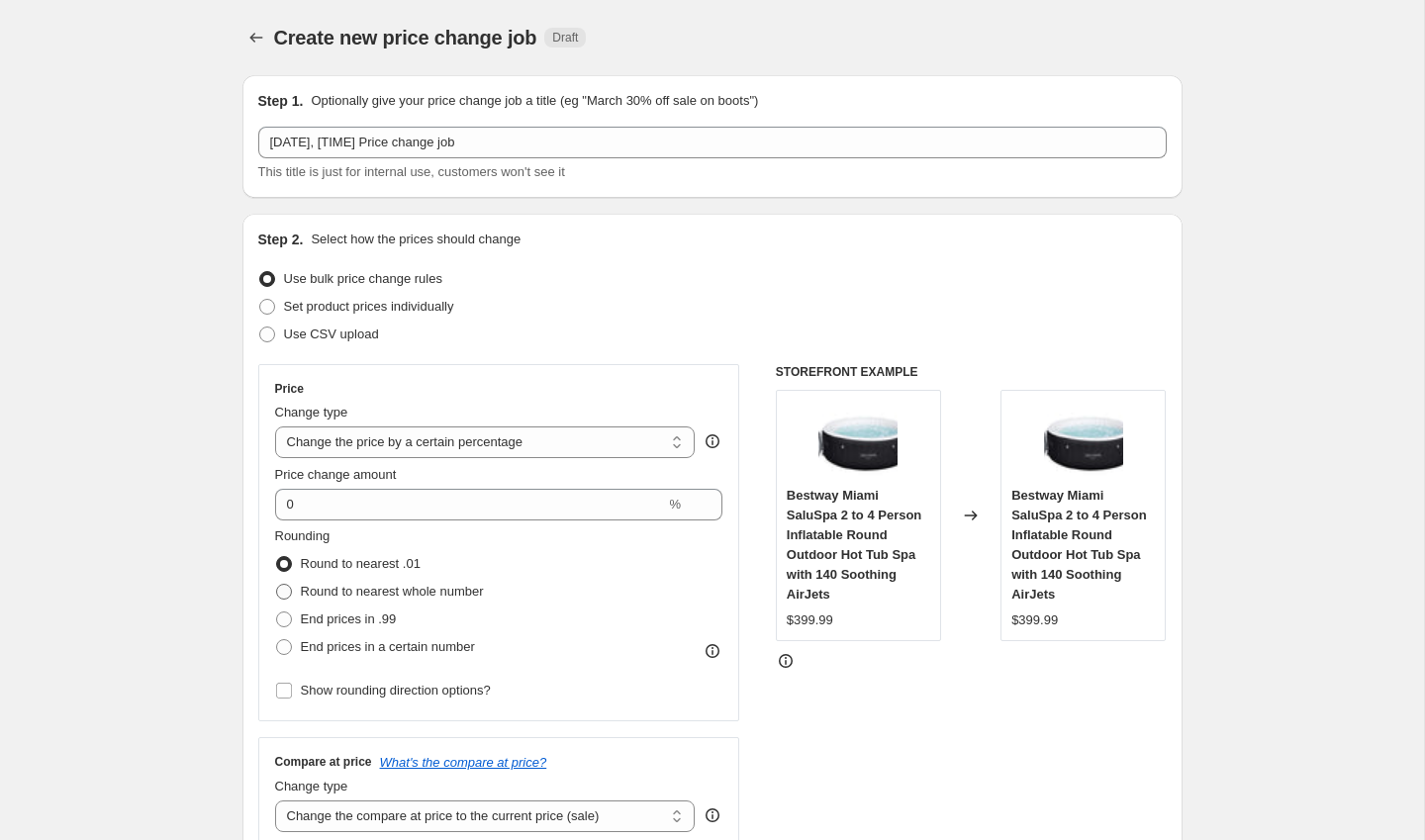 radio on "true" 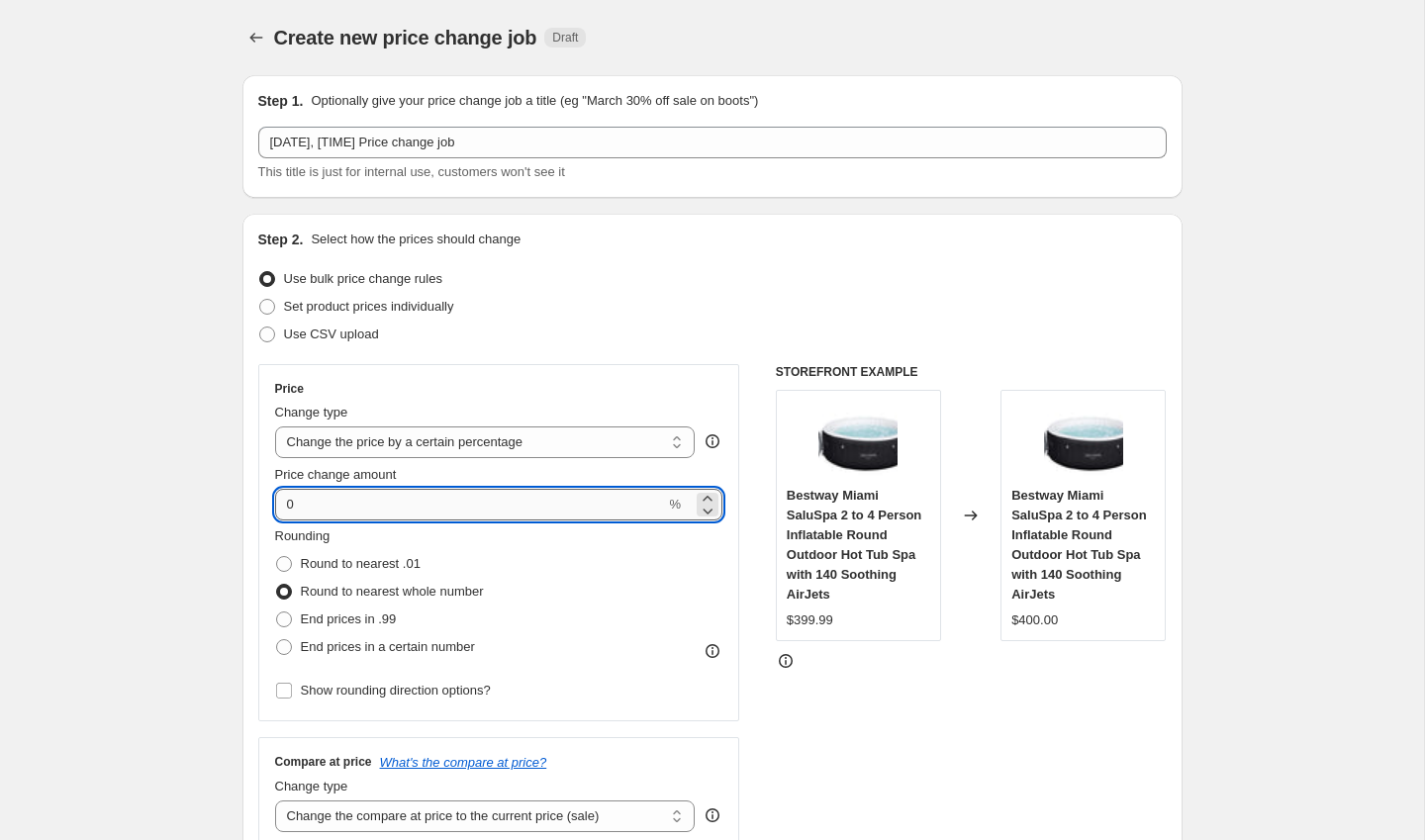 click on "0" at bounding box center [470, 505] 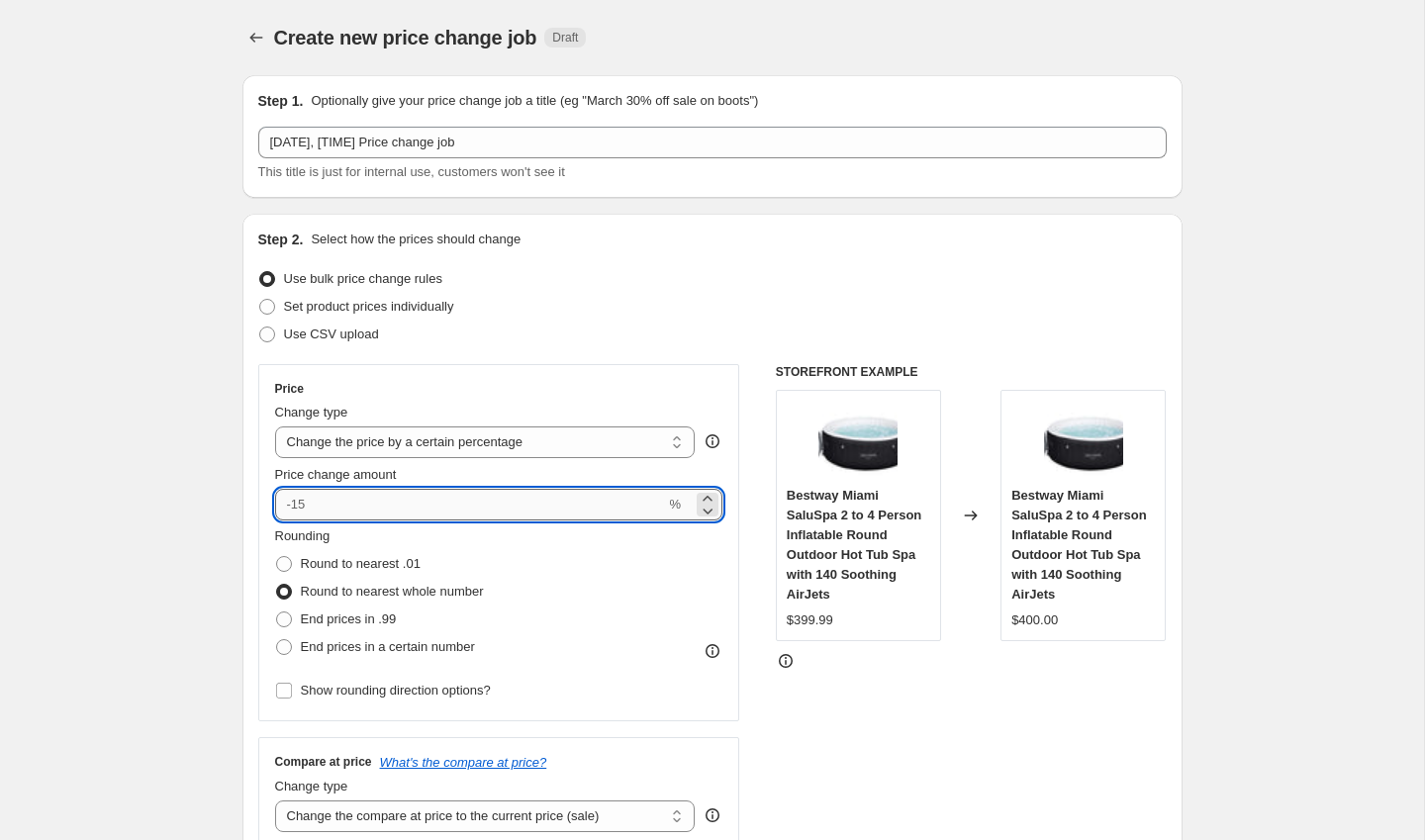 type on "5" 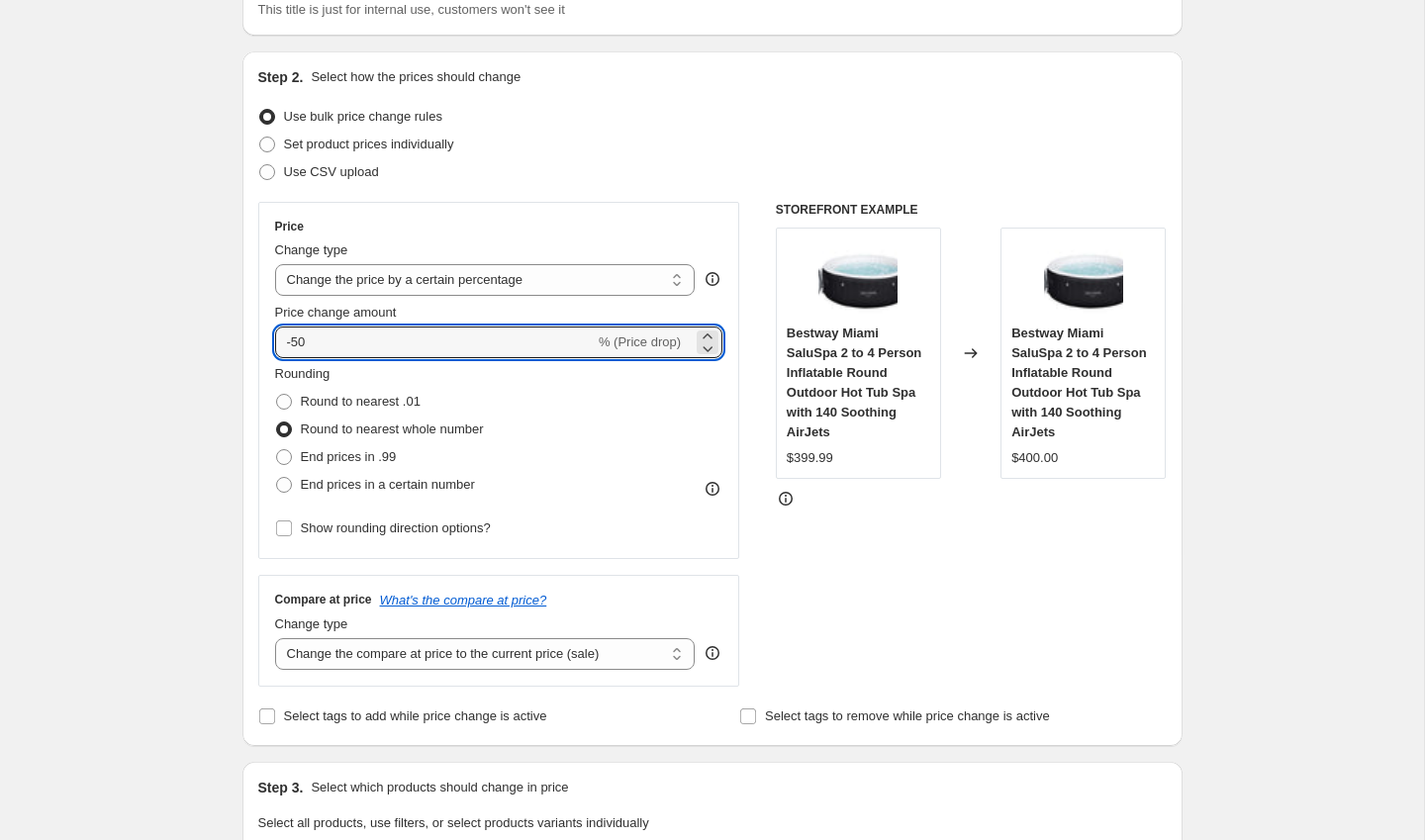 scroll, scrollTop: 161, scrollLeft: 0, axis: vertical 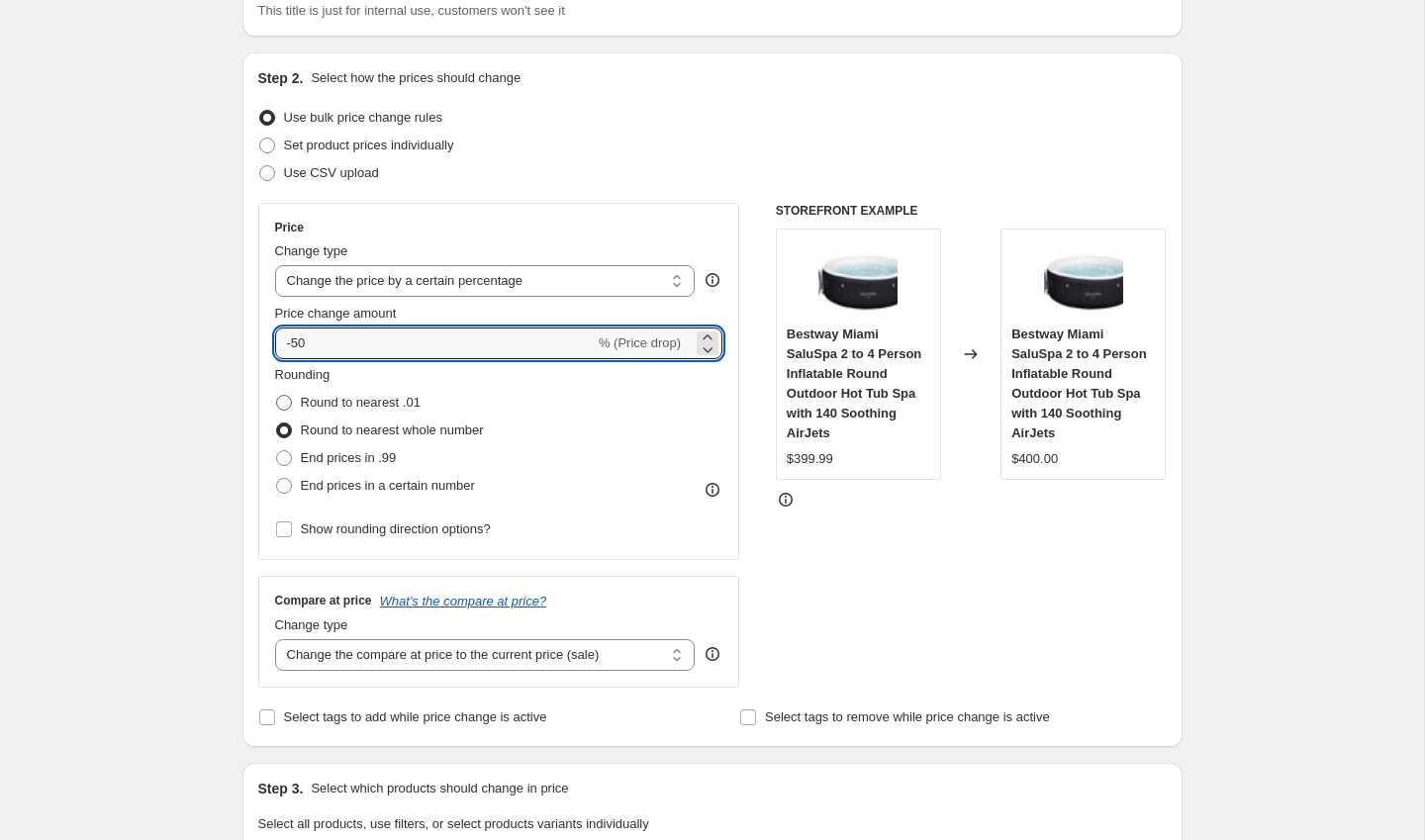 type on "-50" 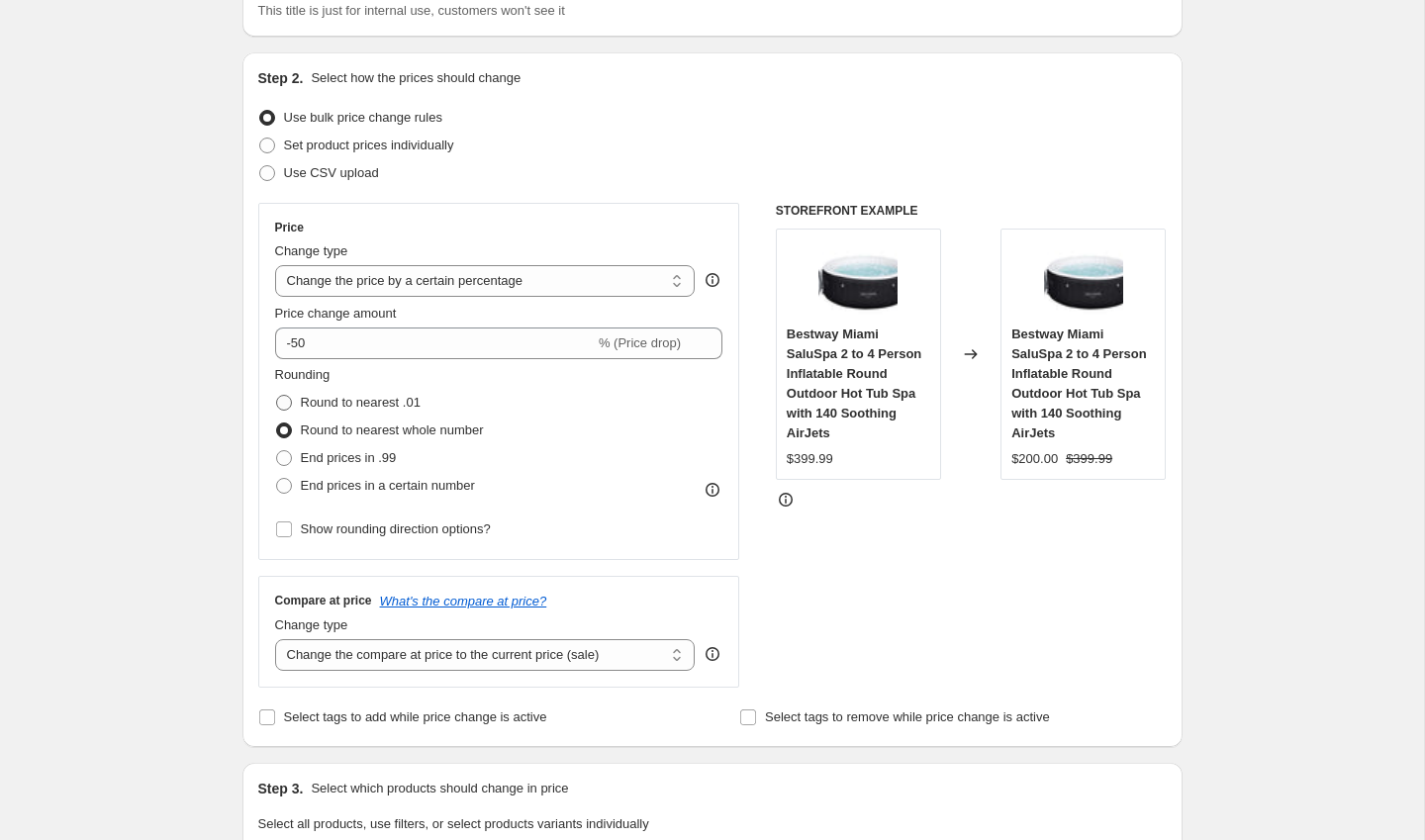 click at bounding box center (284, 403) 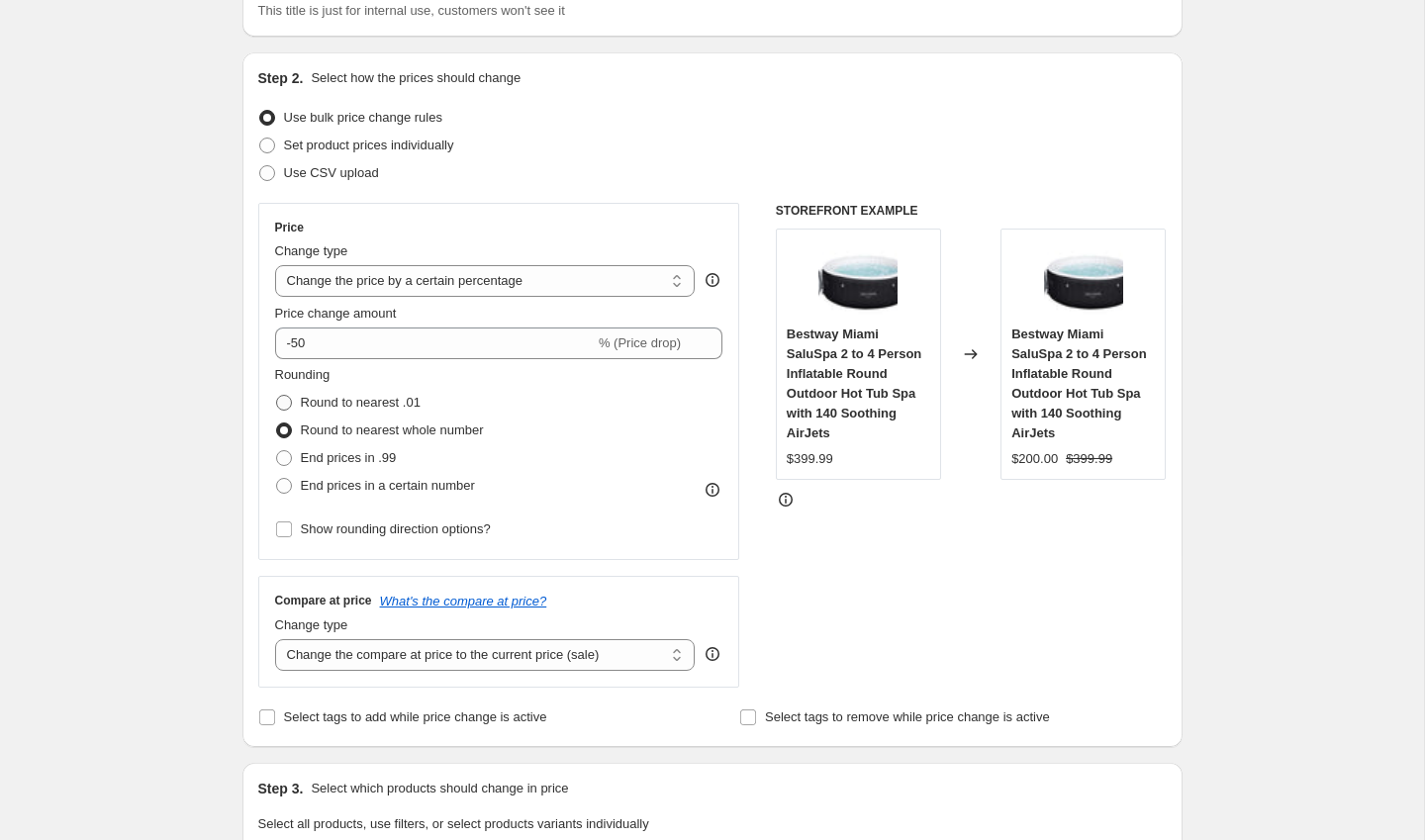 click on "Round to nearest .01" at bounding box center [276, 395] 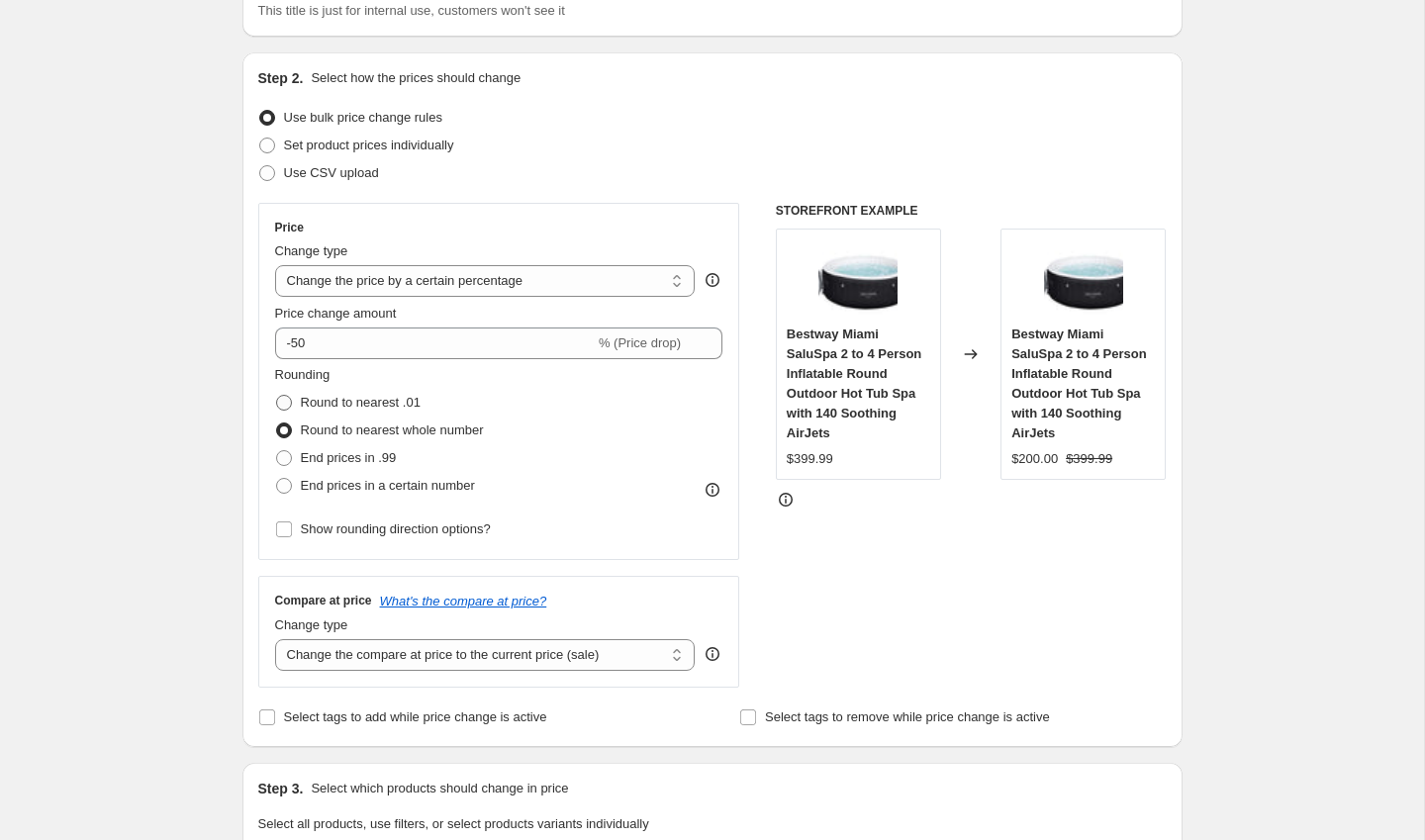 radio on "true" 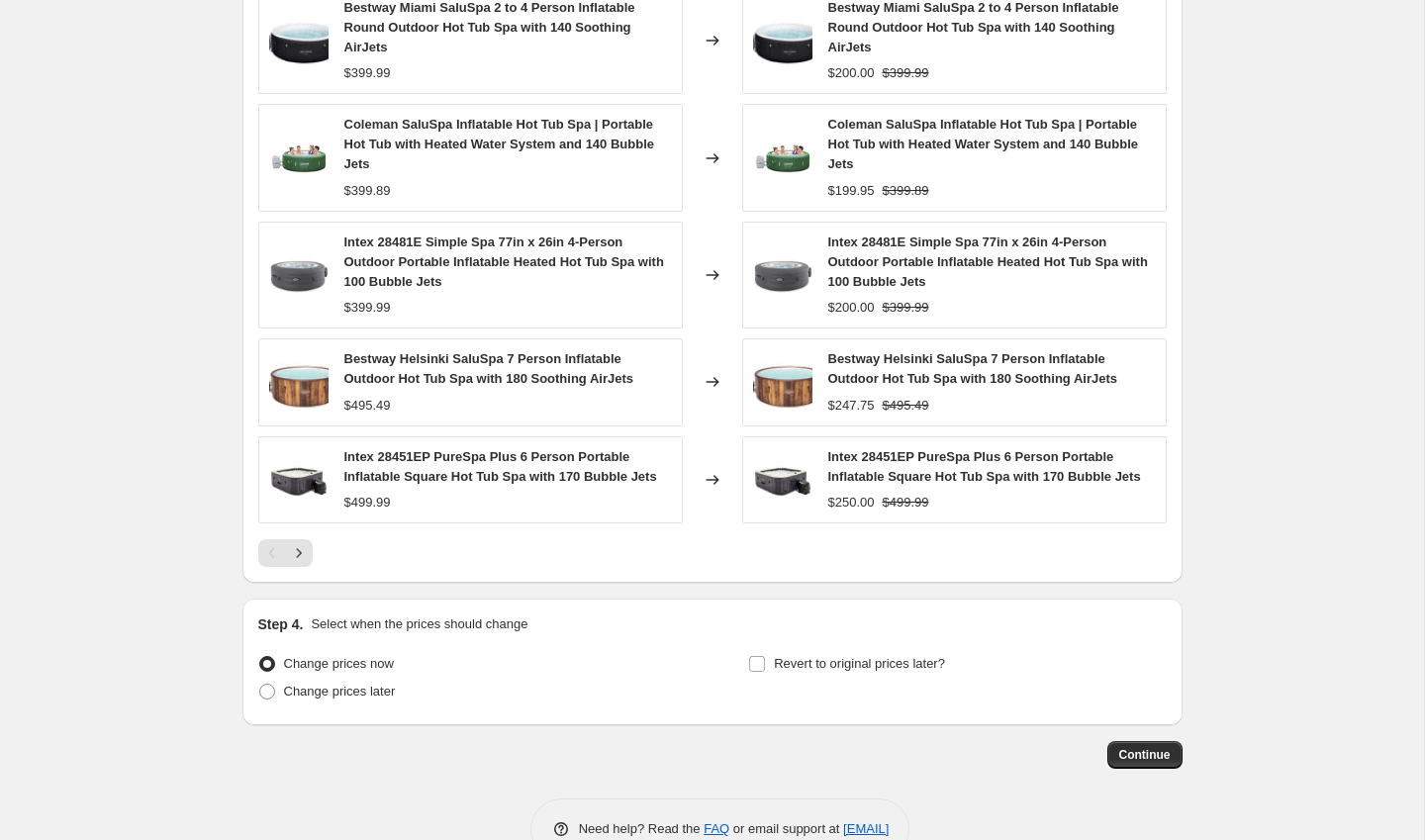 scroll, scrollTop: 1229, scrollLeft: 0, axis: vertical 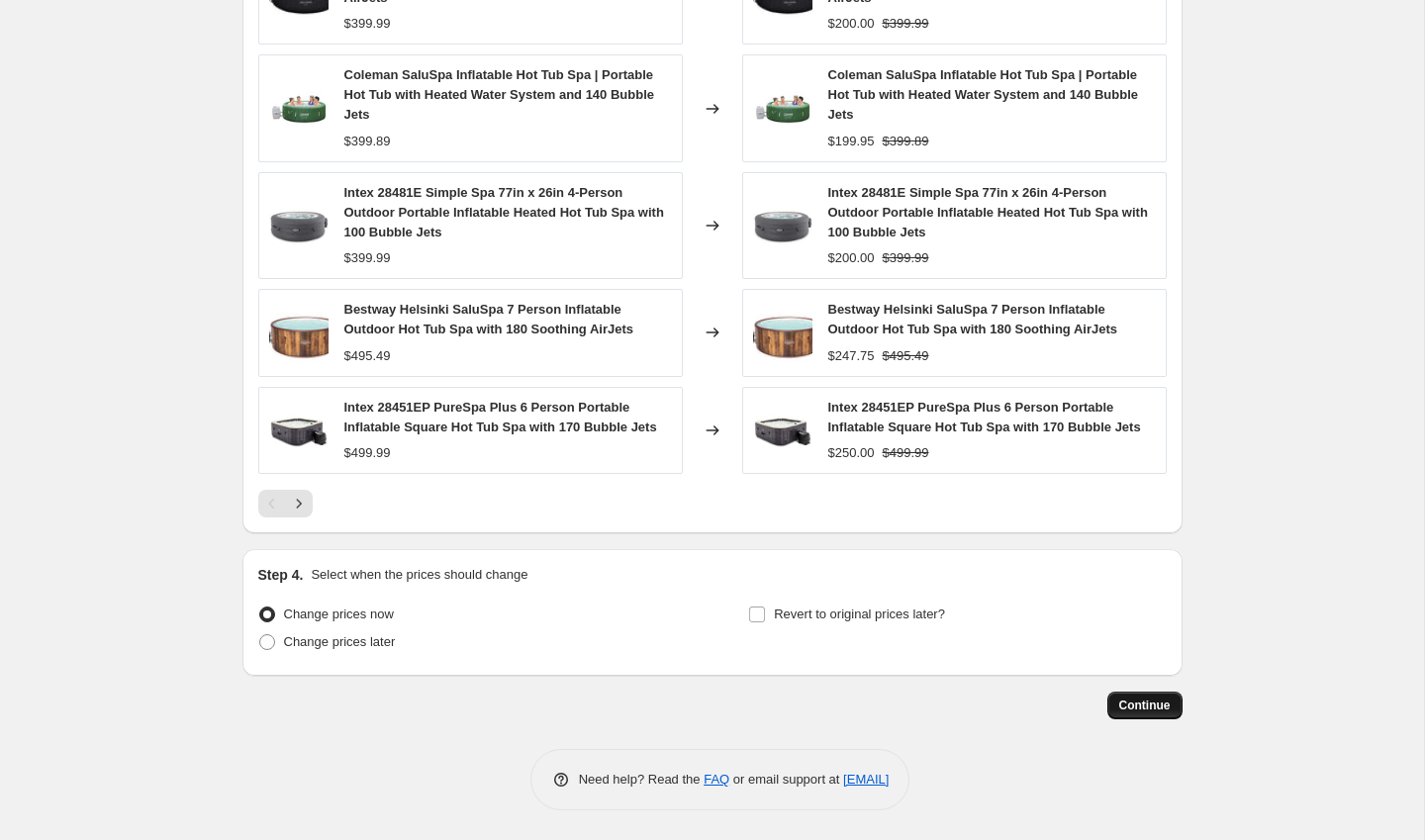 click on "Continue" at bounding box center (1145, 705) 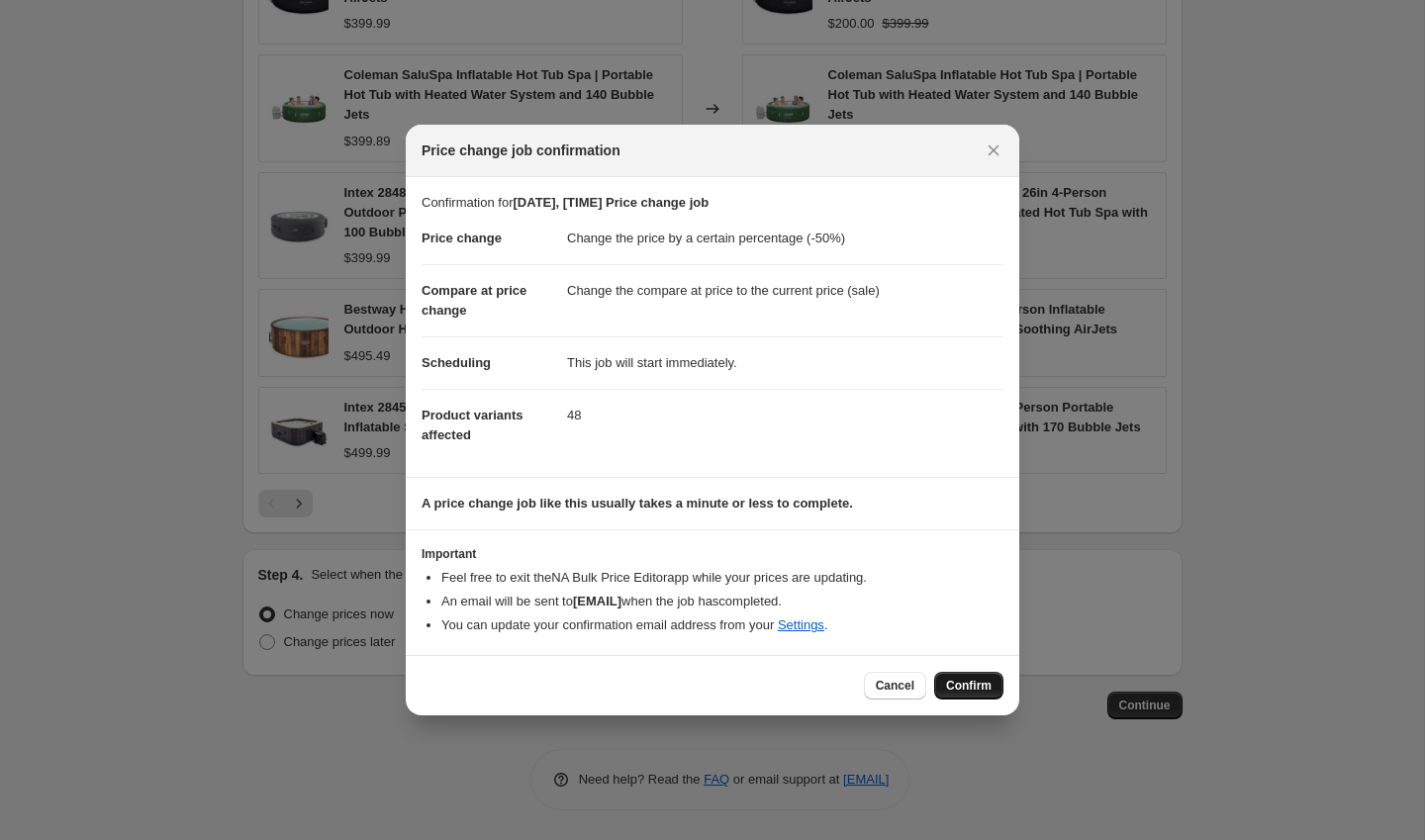 click on "Confirm" at bounding box center [969, 686] 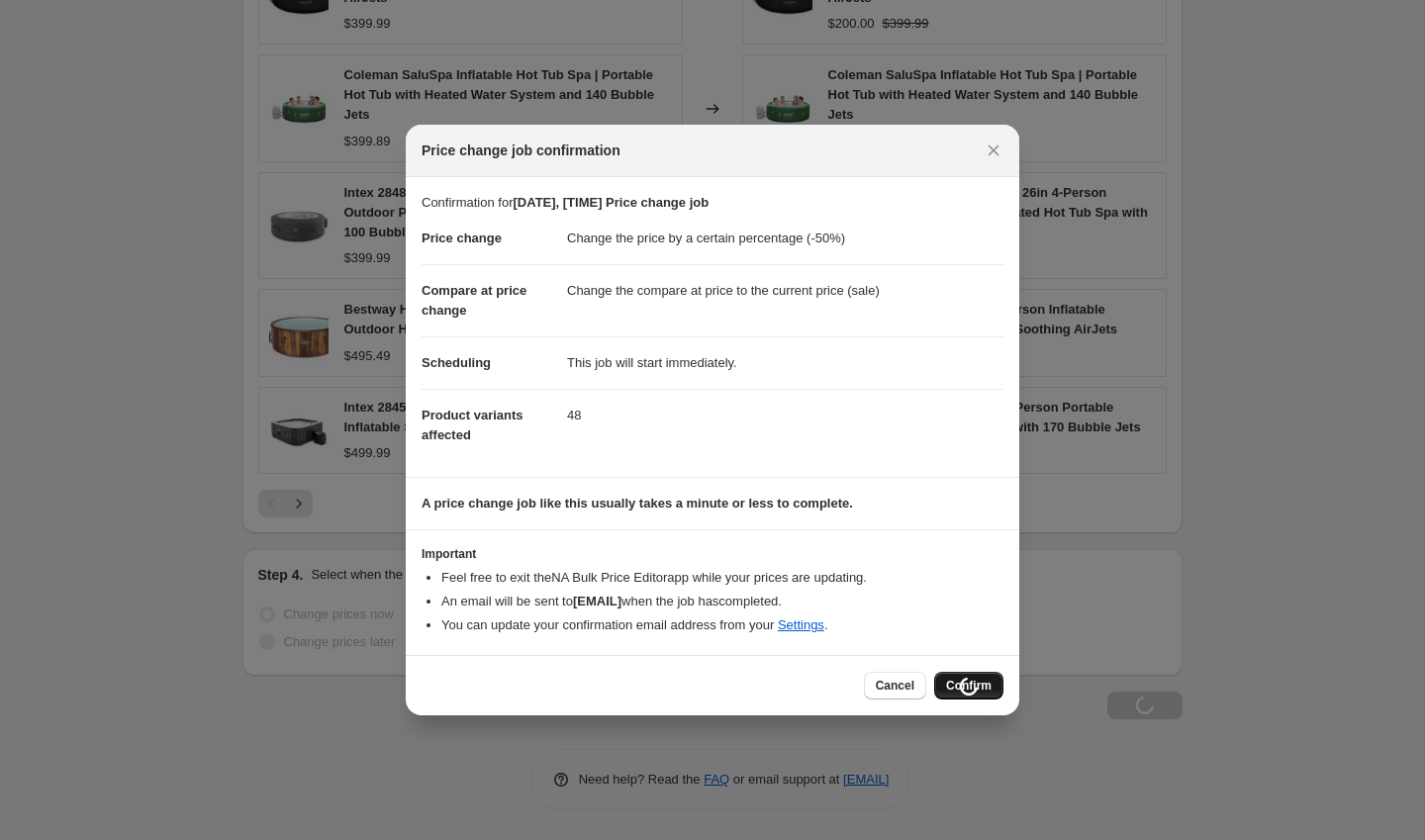 scroll, scrollTop: 1296, scrollLeft: 0, axis: vertical 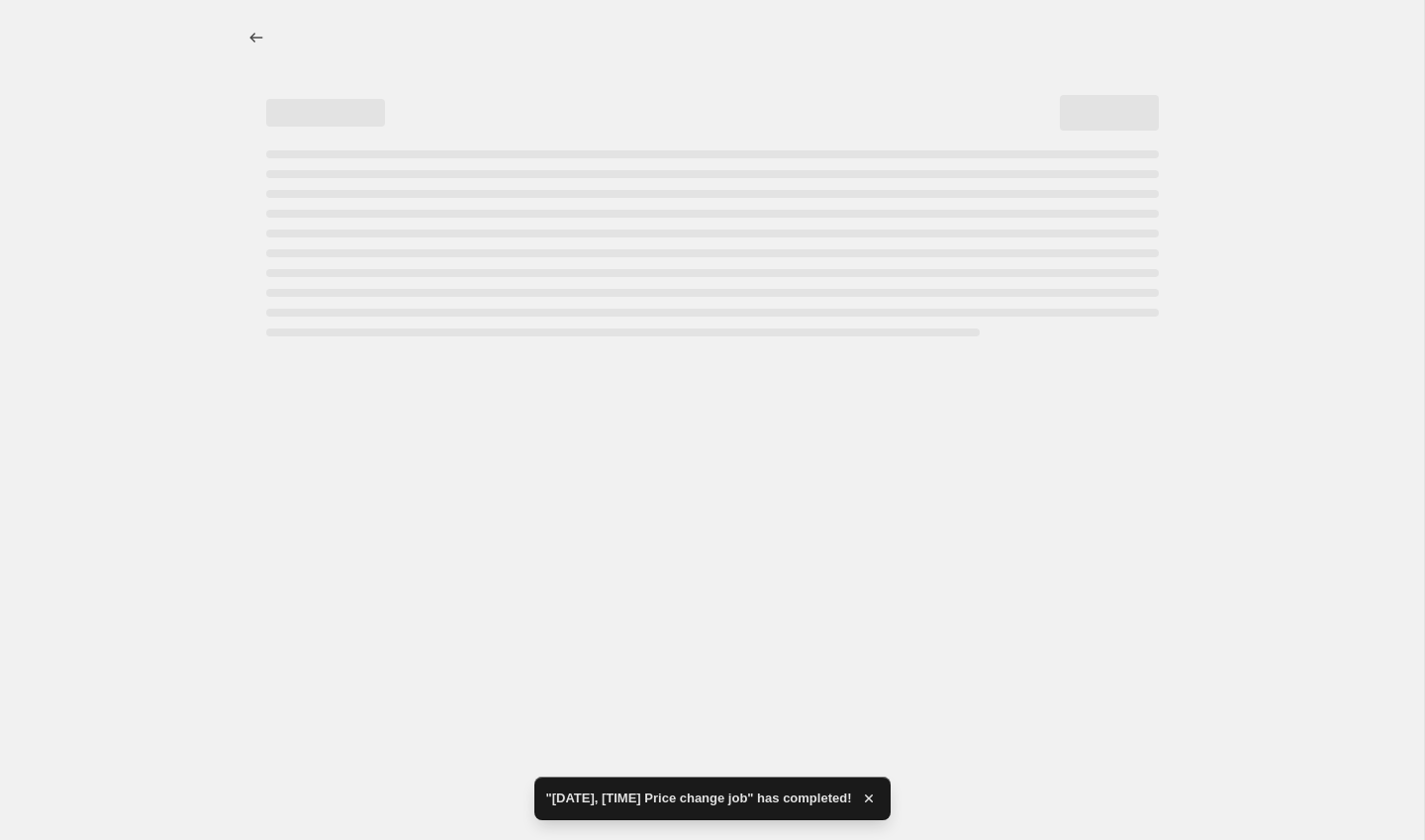 select on "percentage" 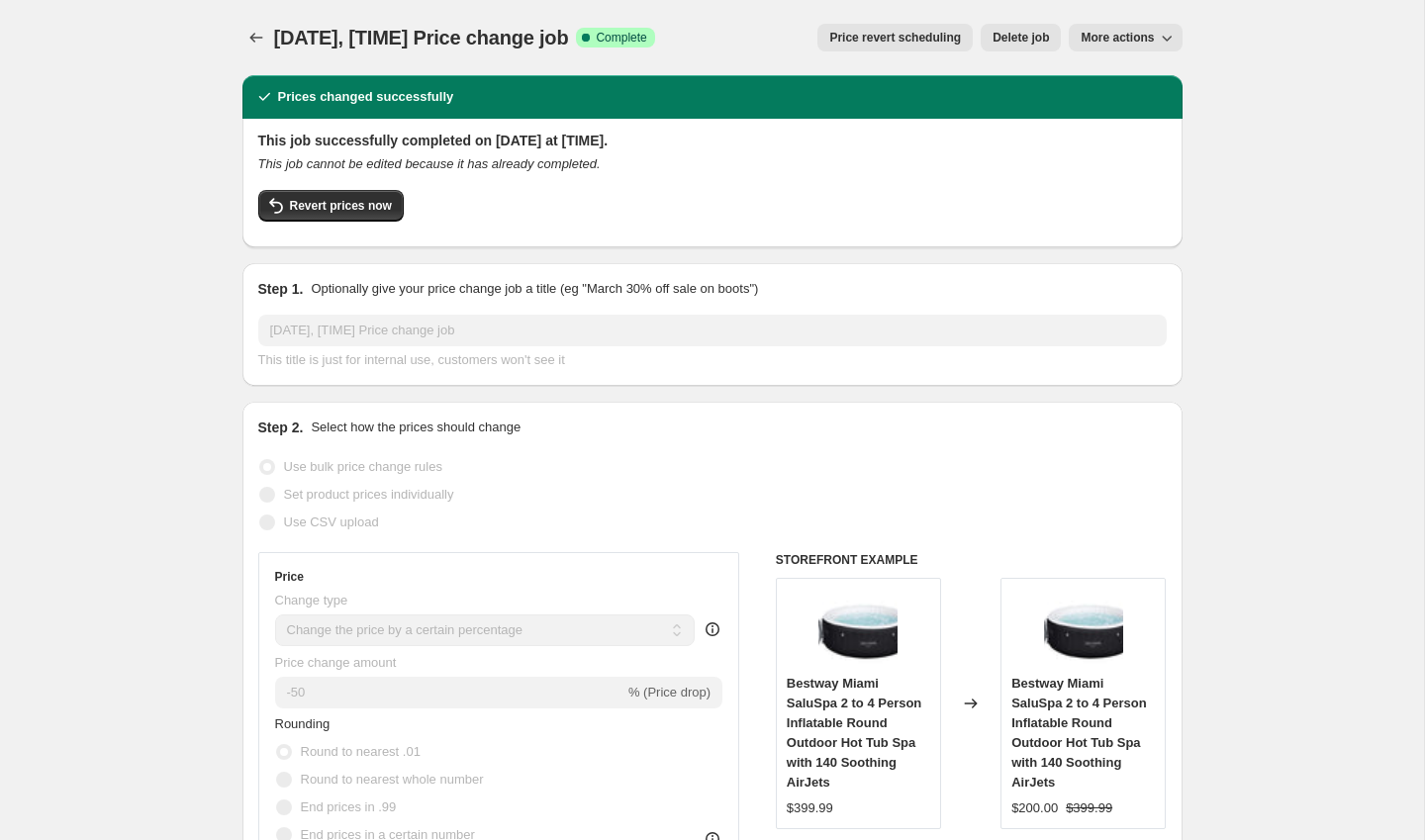 click on "[DATE], [TIME] Price change job. This page is ready [DATE], [TIME] Price change job Success Complete Complete Price revert scheduling Copy to new job Export Recap CSV Delete job More actions Price revert scheduling Delete job More actions Prices changed successfully This job successfully completed on [DATE] at [TIME]. This job cannot be edited because it has already completed. Revert prices now Step 1. Optionally give your price change job a title (eg "March 30% off sale on boots") [DATE], [TIME] Price change job This title is just for internal use, customers won't see it Step 2. Select how the prices should change Use bulk price change rules Set product prices individually Use CSV upload Price Change type Change the price to a certain amount Change the price by a certain amount Change the price by a certain percentage Change the price to the current compare at price (price before sale) Change the price by a certain amount relative to the compare at price -50 Rounding" at bounding box center (712, 1106) 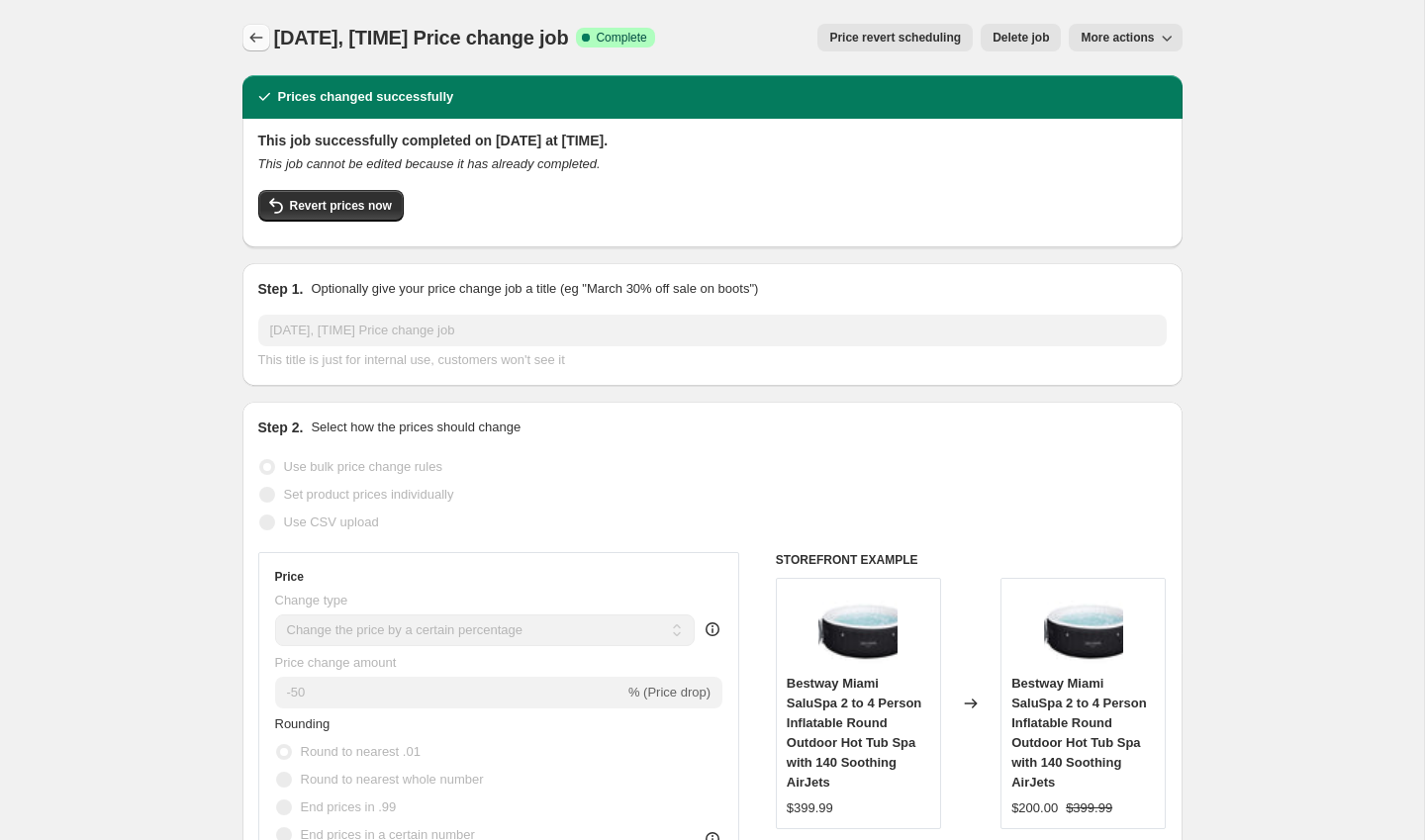 click 